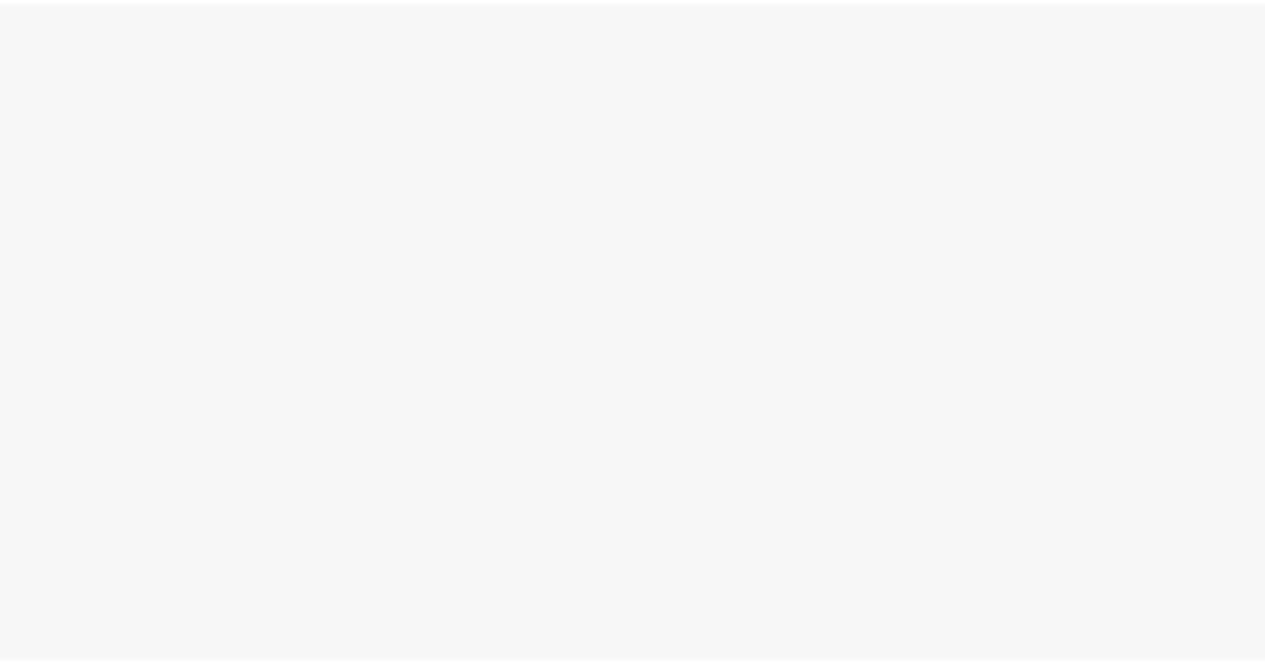 scroll, scrollTop: 0, scrollLeft: 0, axis: both 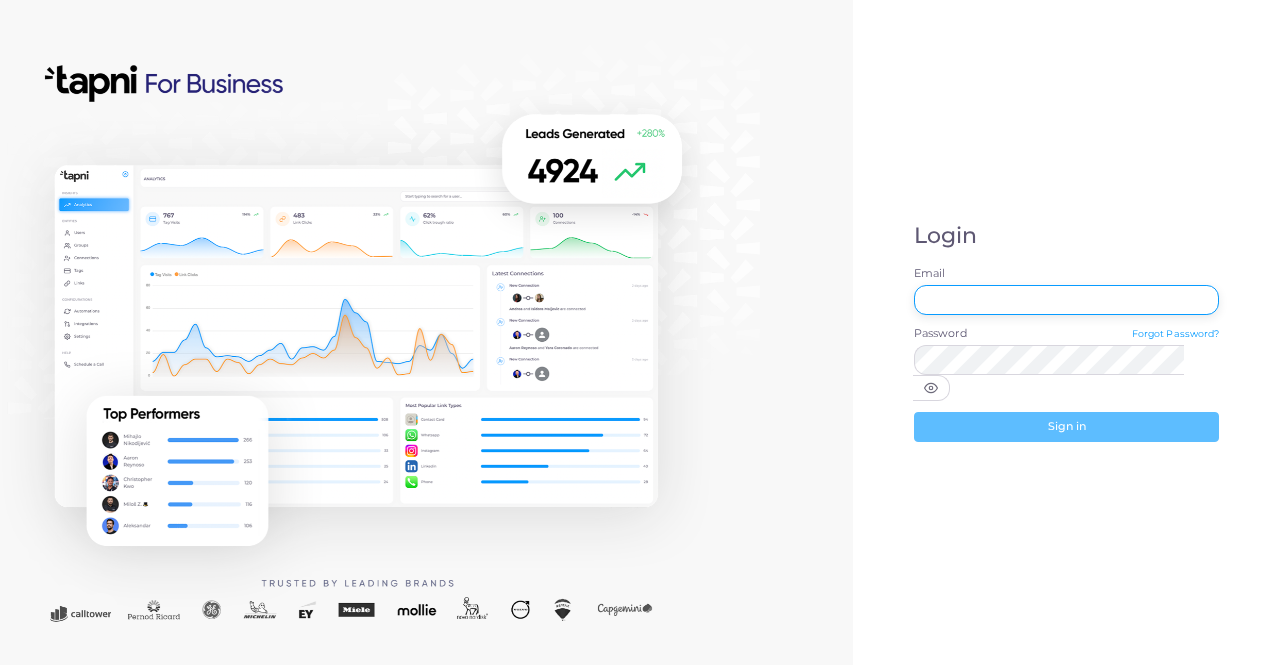 click on "Email" at bounding box center (1067, 300) 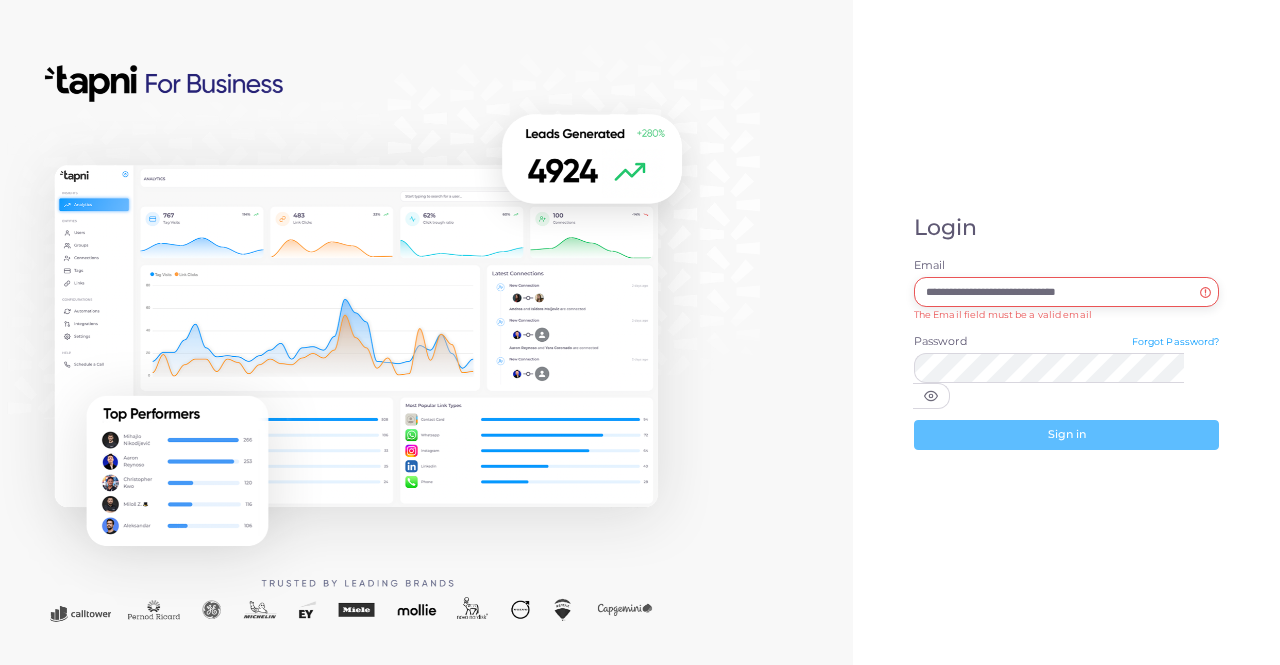 type on "**********" 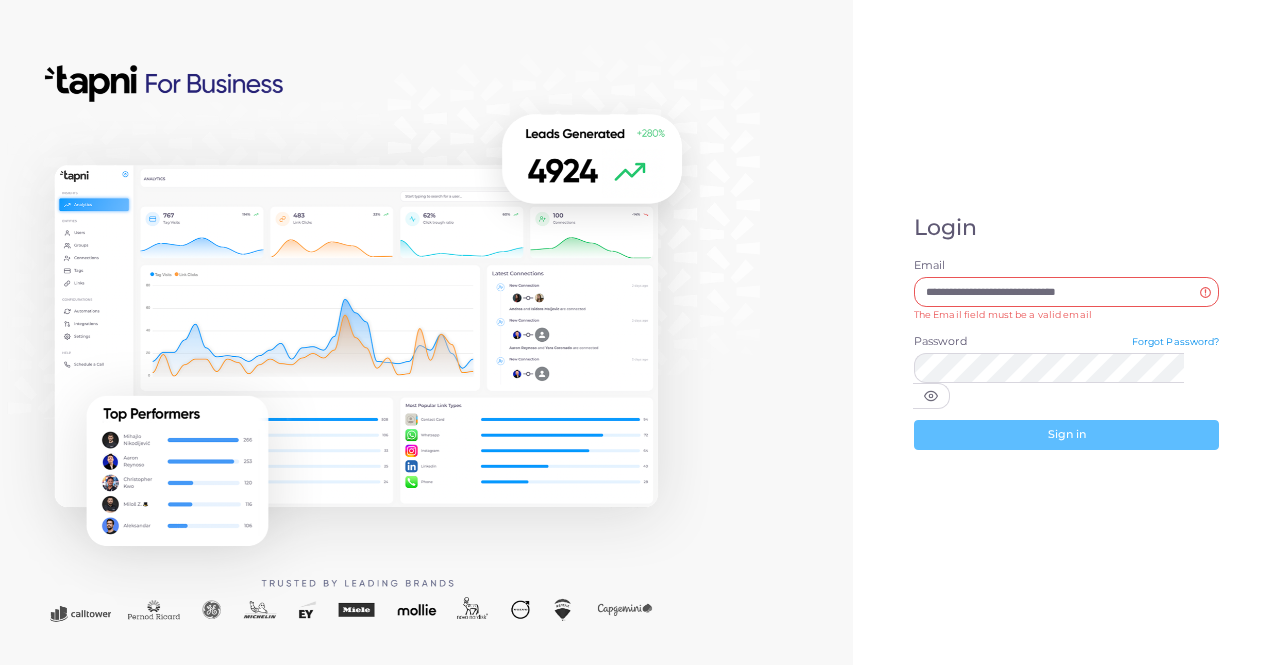 click on "Forgot Password?" at bounding box center (1176, 341) 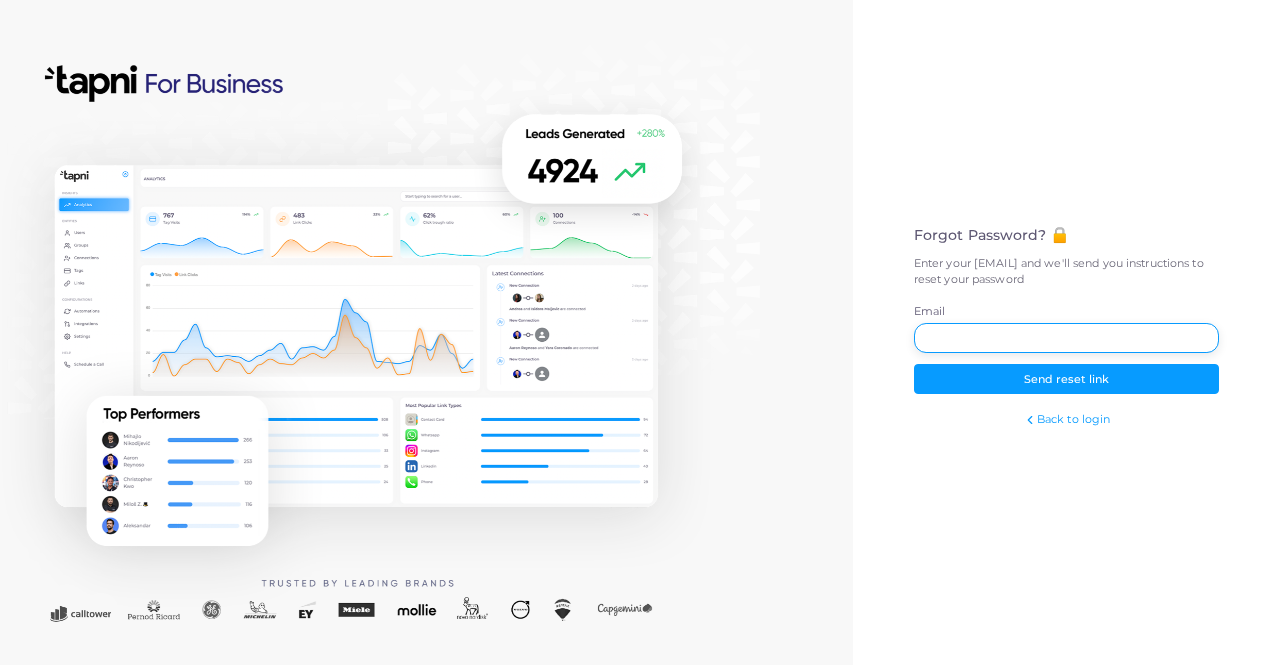 click on "Email" at bounding box center (1067, 338) 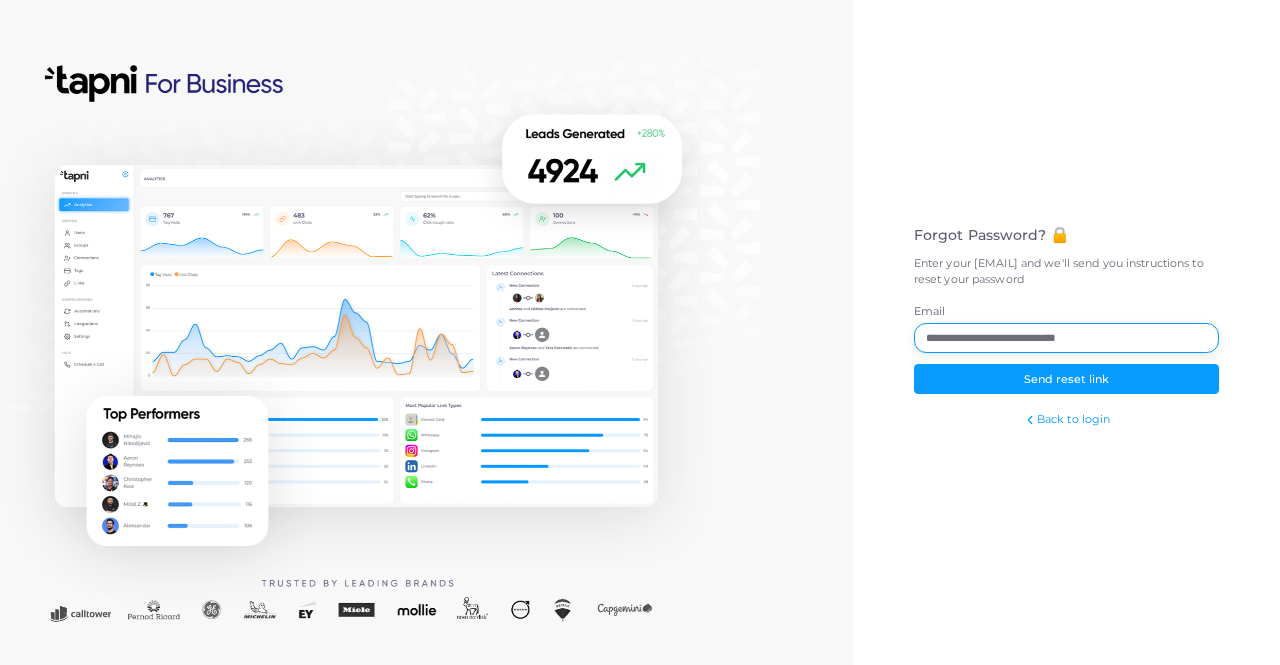 type on "**********" 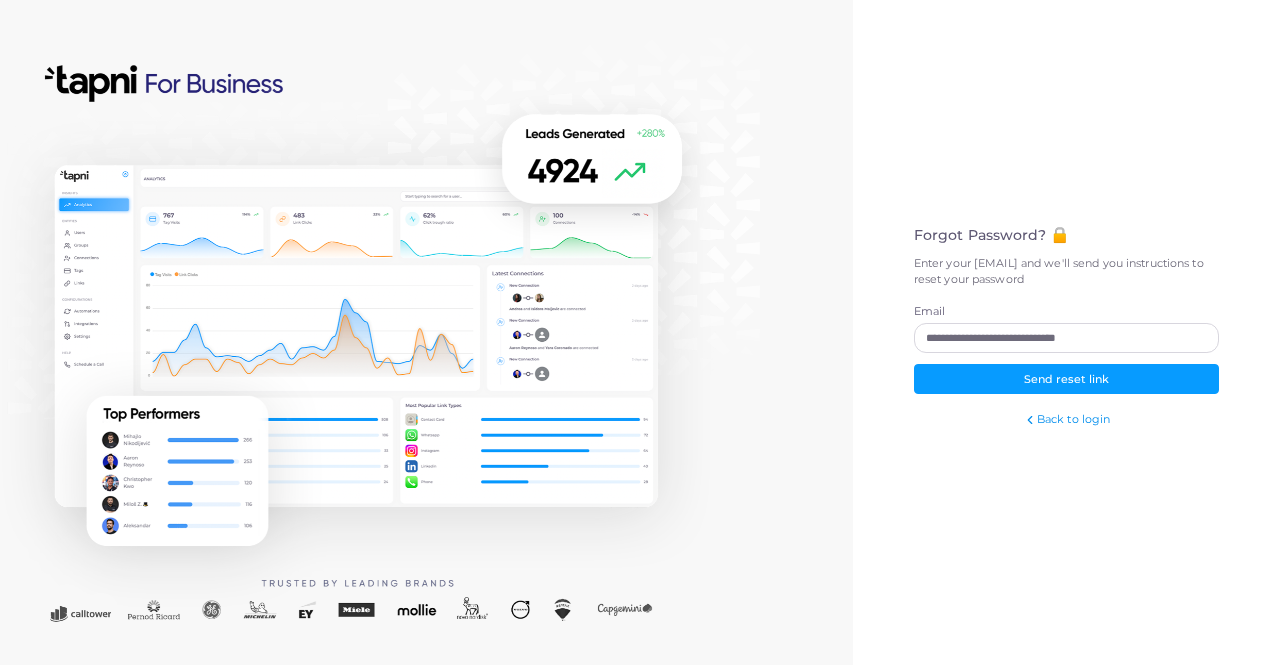 click on "Back to login" at bounding box center [1066, 419] 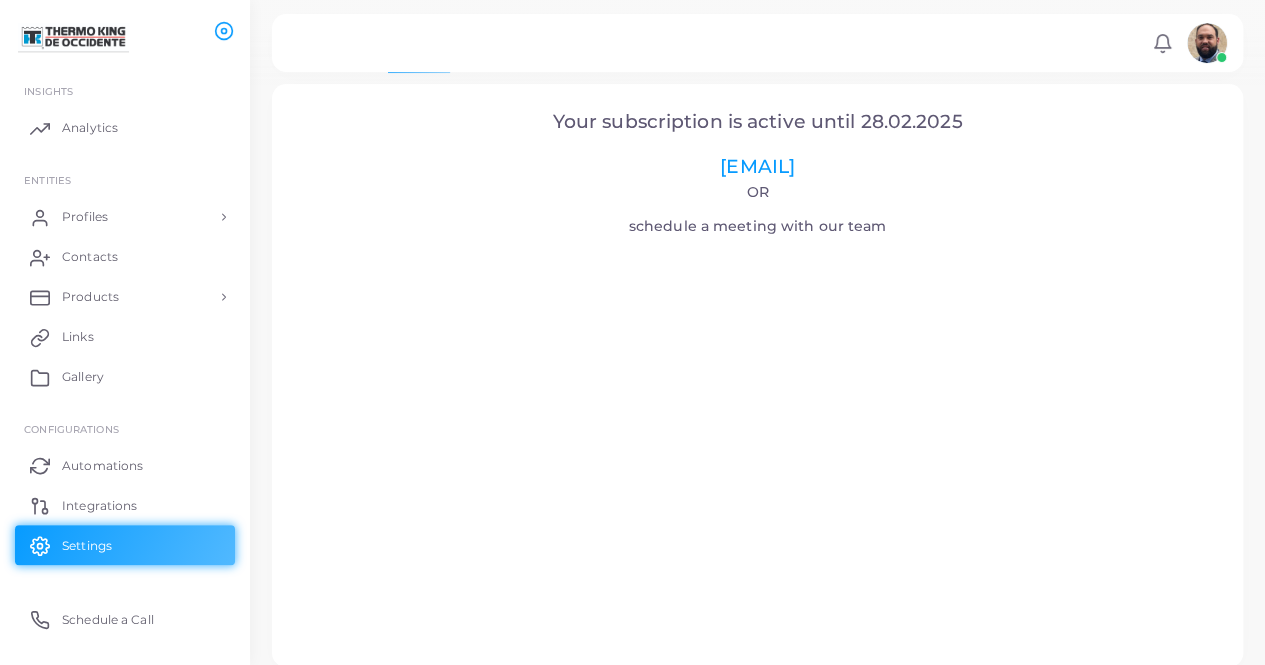 scroll, scrollTop: 81, scrollLeft: 0, axis: vertical 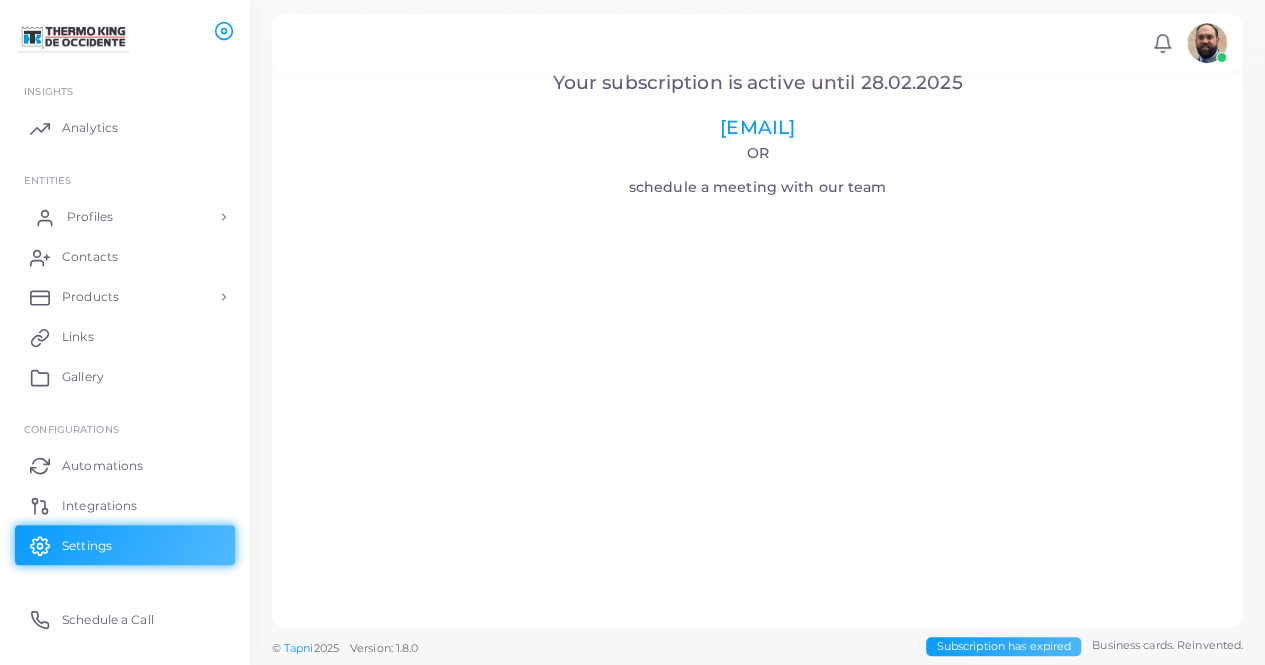 click on "Profiles" at bounding box center [125, 217] 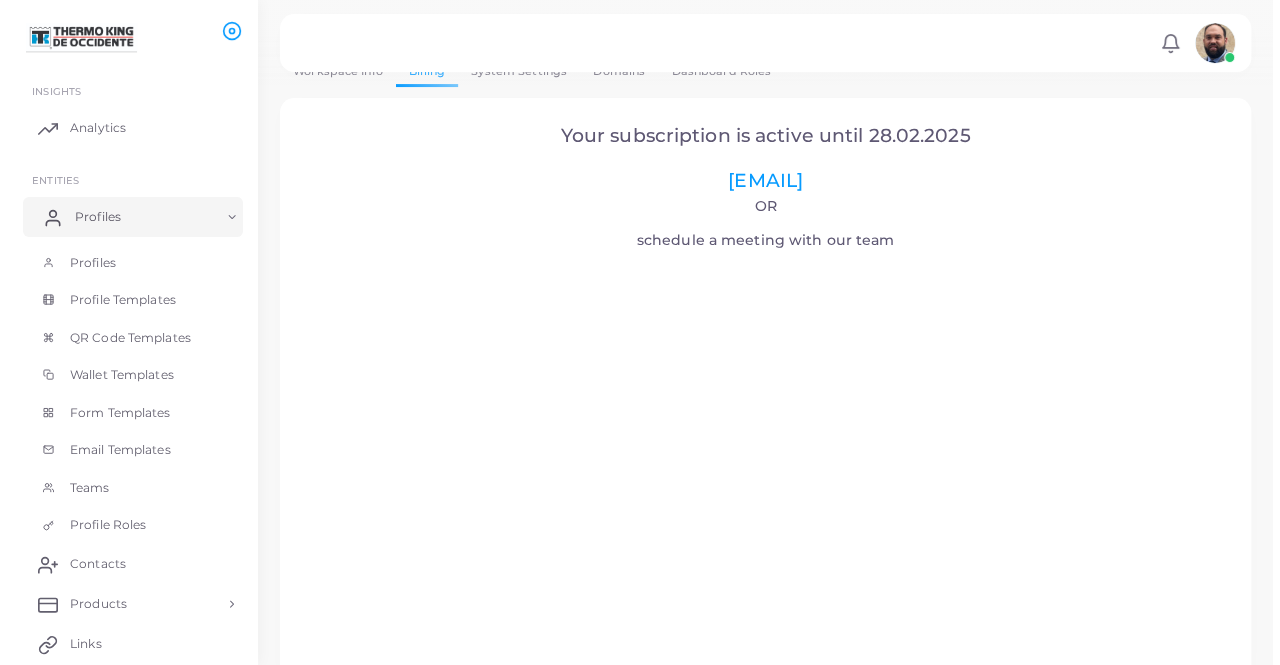 scroll, scrollTop: 0, scrollLeft: 0, axis: both 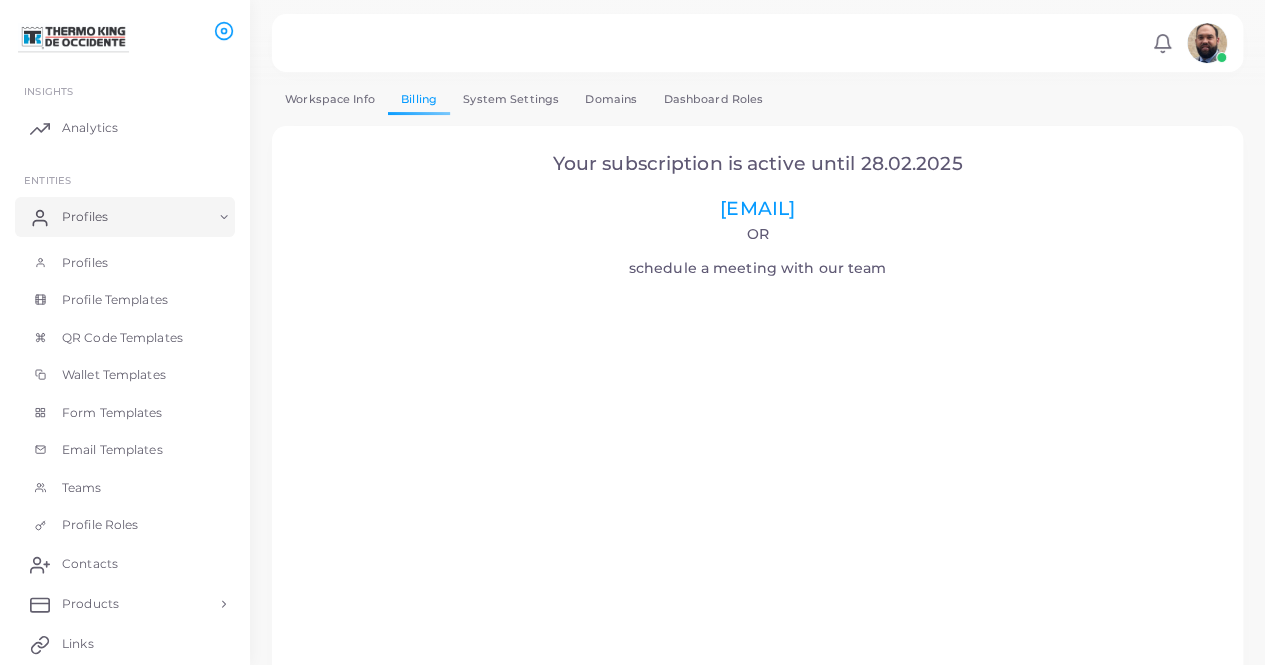 click on "Workspace Info" at bounding box center [330, 99] 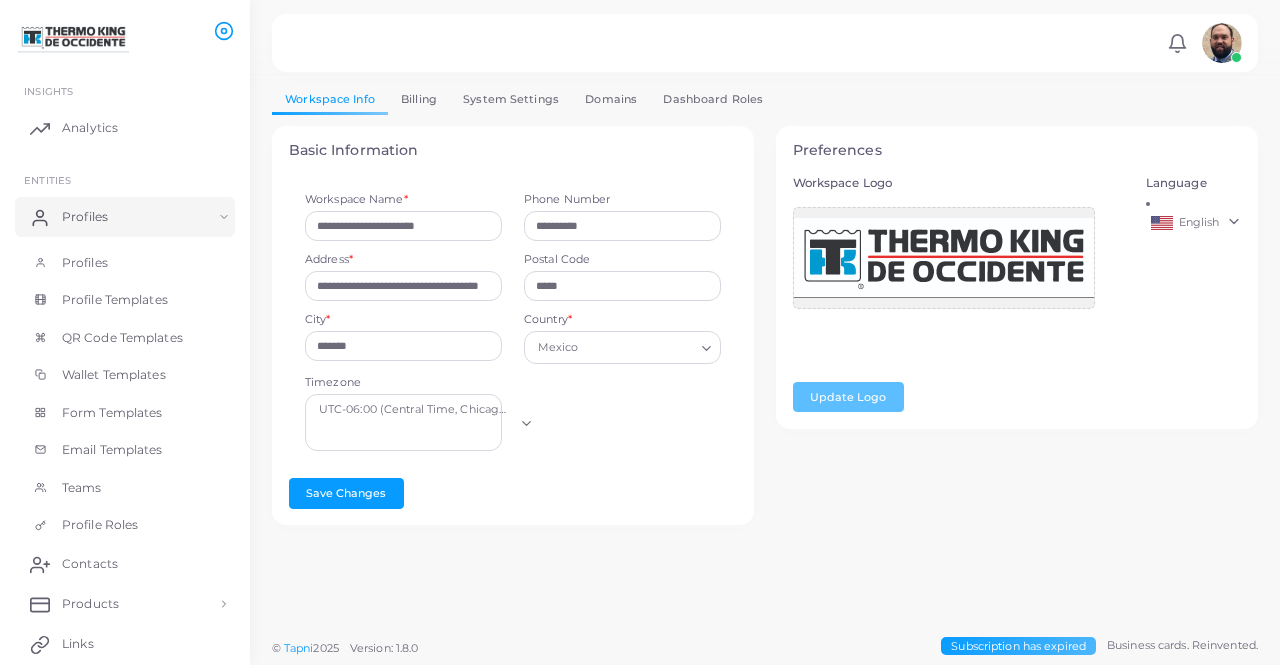 click on "Billing" at bounding box center [419, 99] 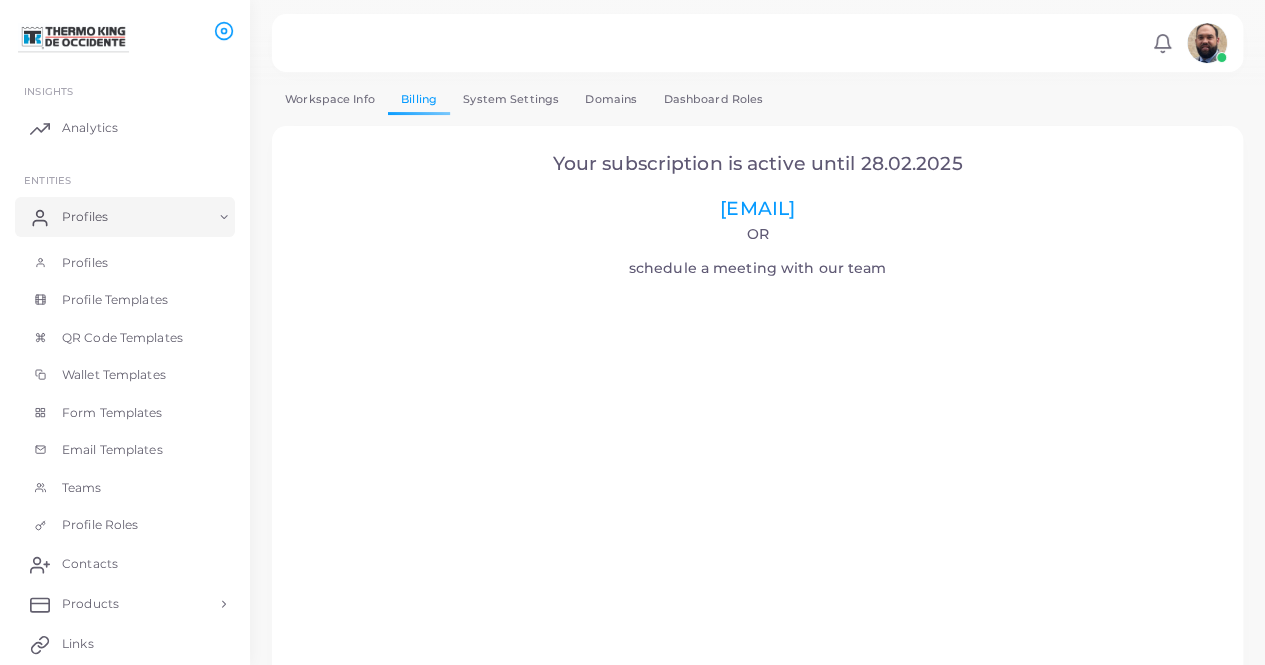 click on "Workspace Info" at bounding box center [330, 99] 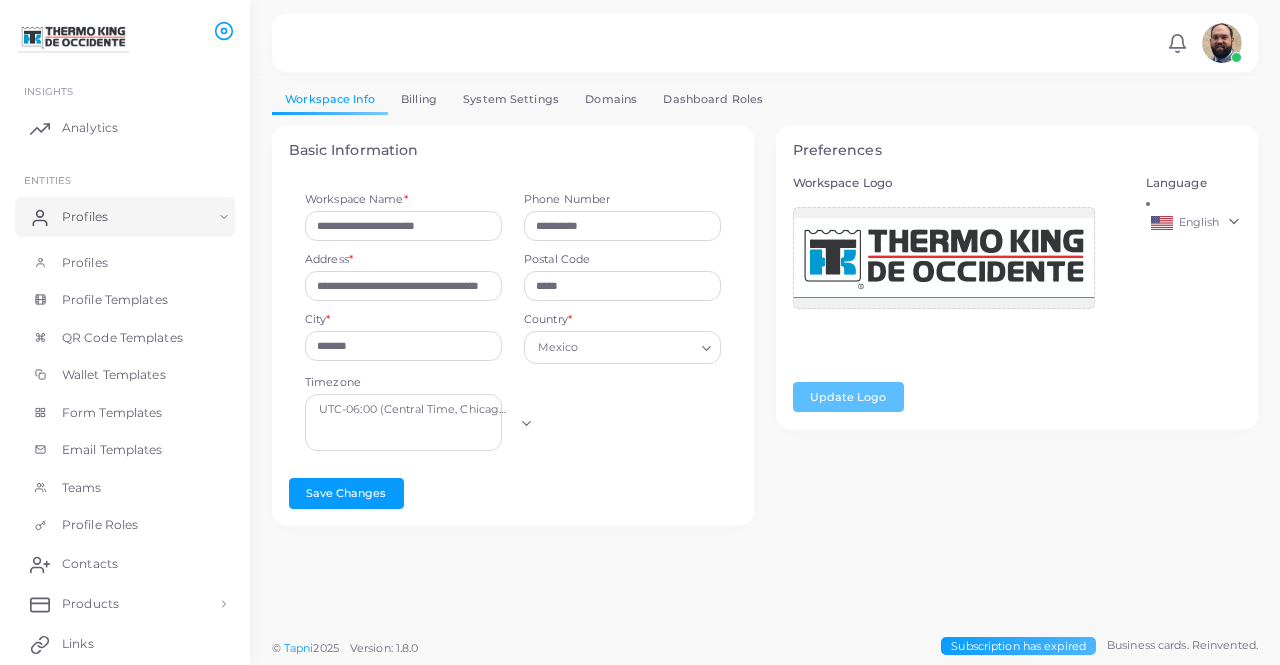 click on "Dashboard Roles" at bounding box center [713, 99] 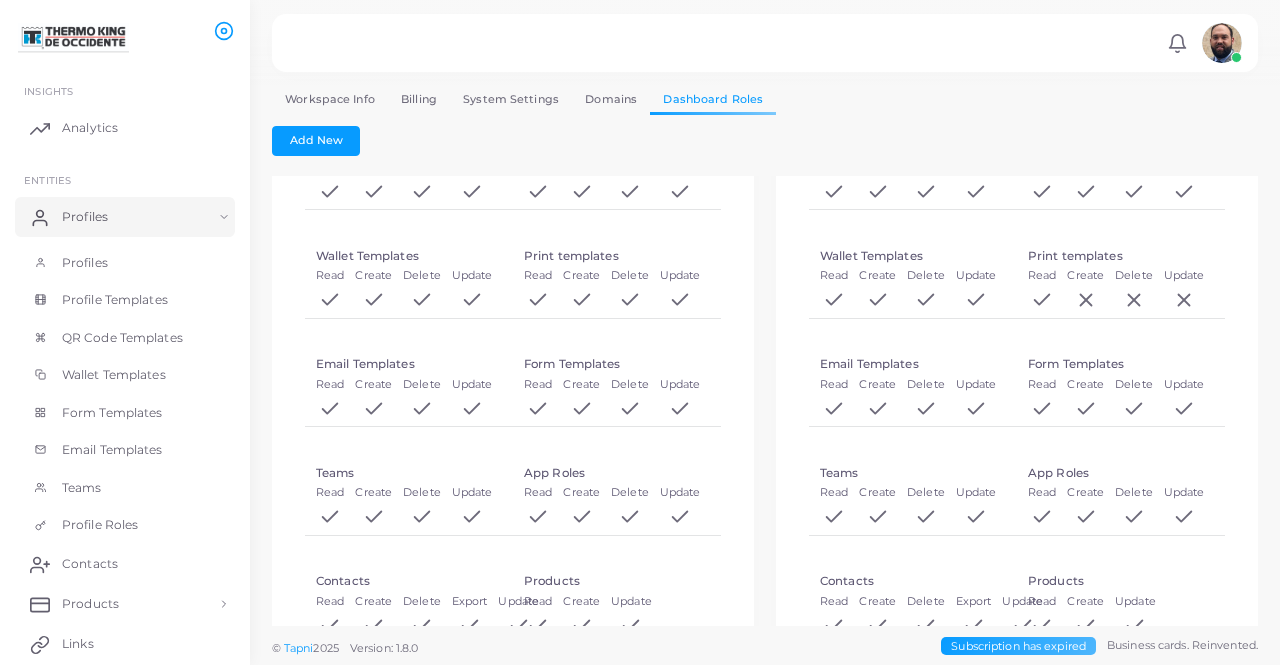 scroll, scrollTop: 0, scrollLeft: 0, axis: both 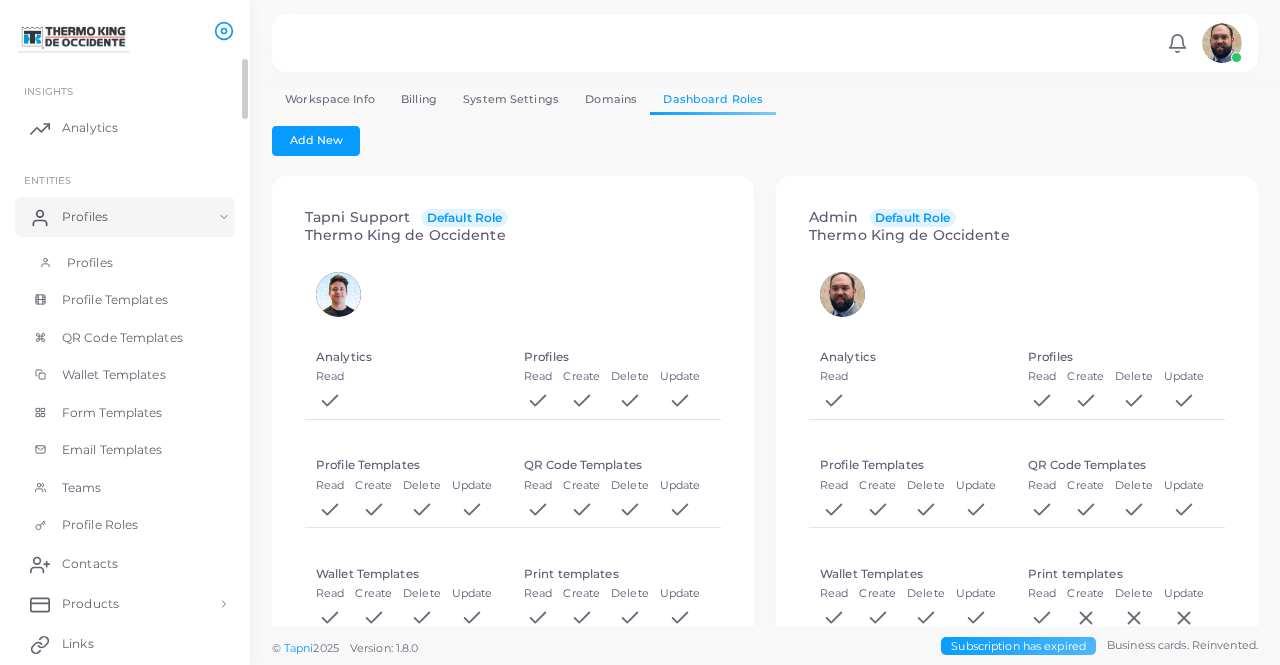 click on "Profiles" at bounding box center (90, 263) 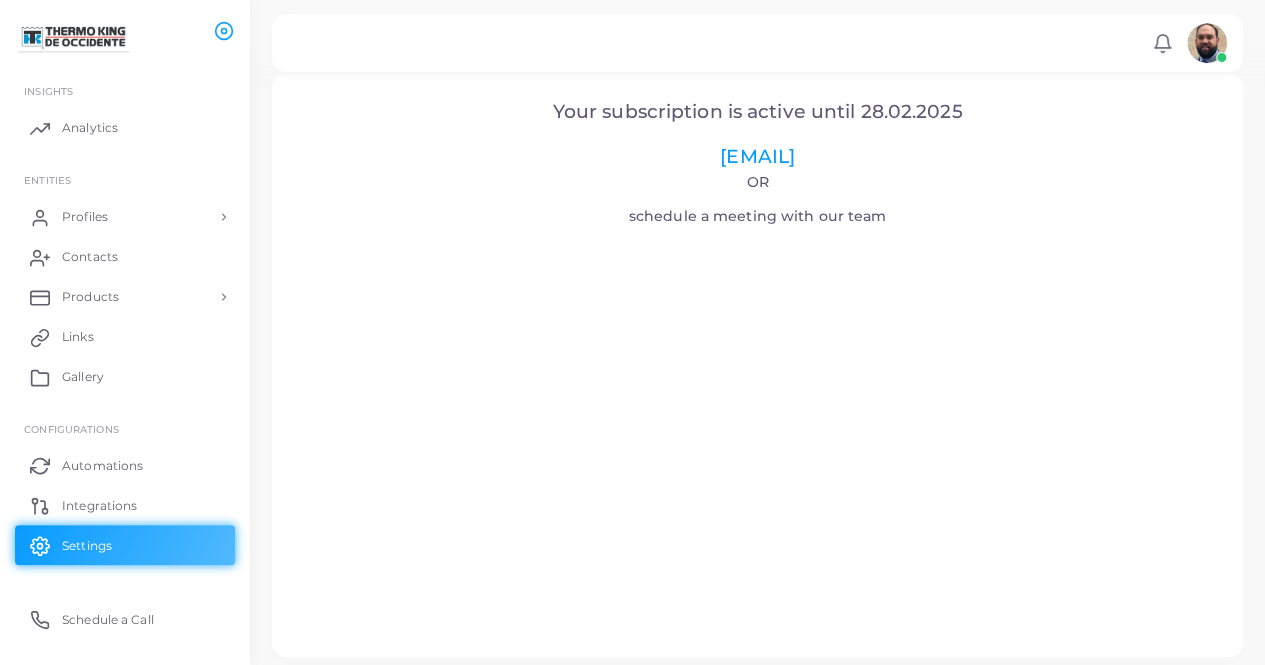 scroll, scrollTop: 81, scrollLeft: 0, axis: vertical 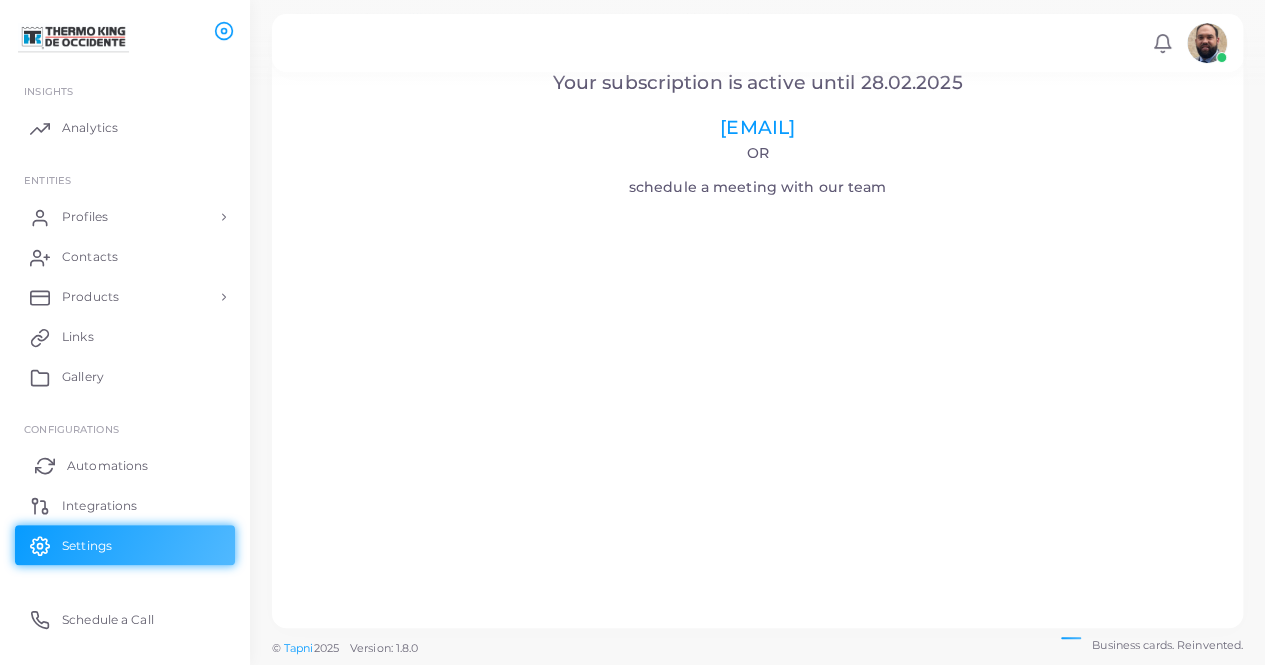 click on "Automations" at bounding box center (125, 465) 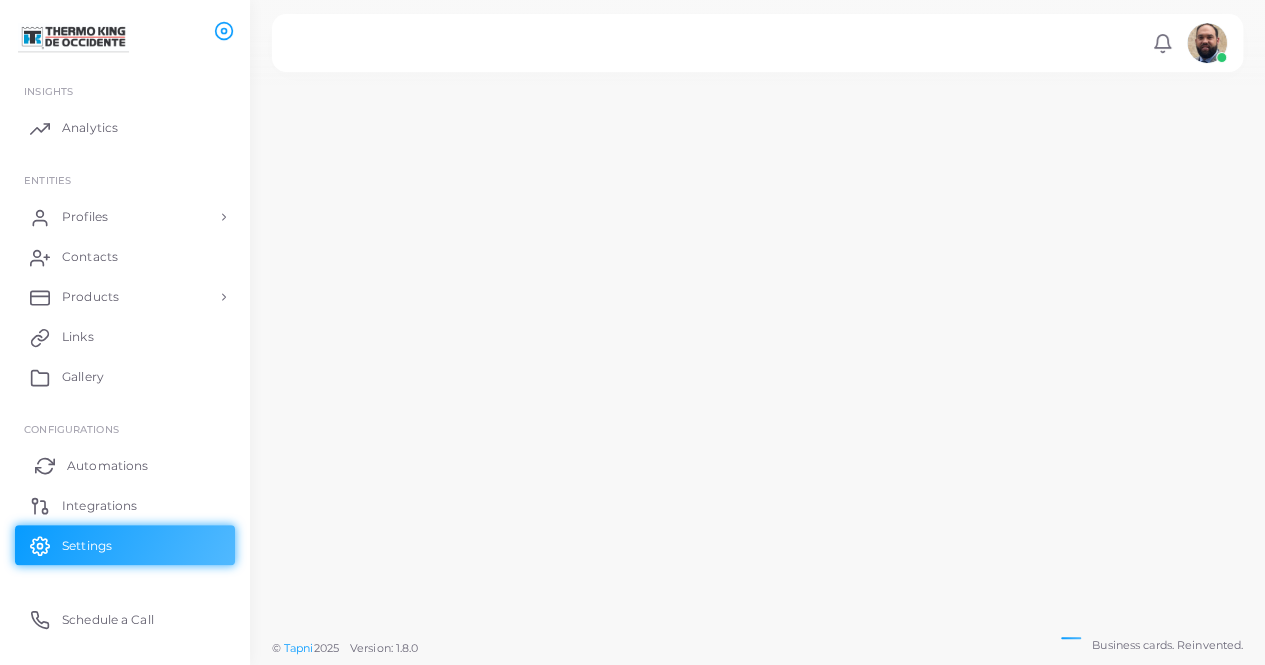 scroll, scrollTop: 0, scrollLeft: 0, axis: both 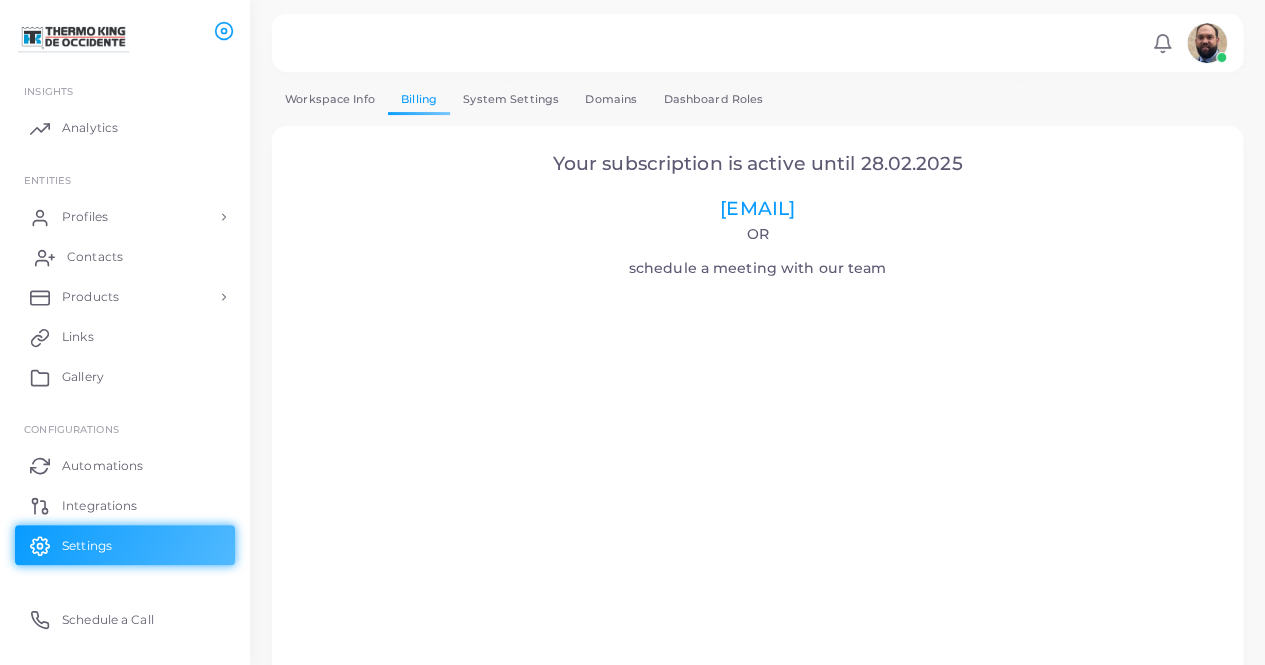click on "Contacts" at bounding box center (125, 257) 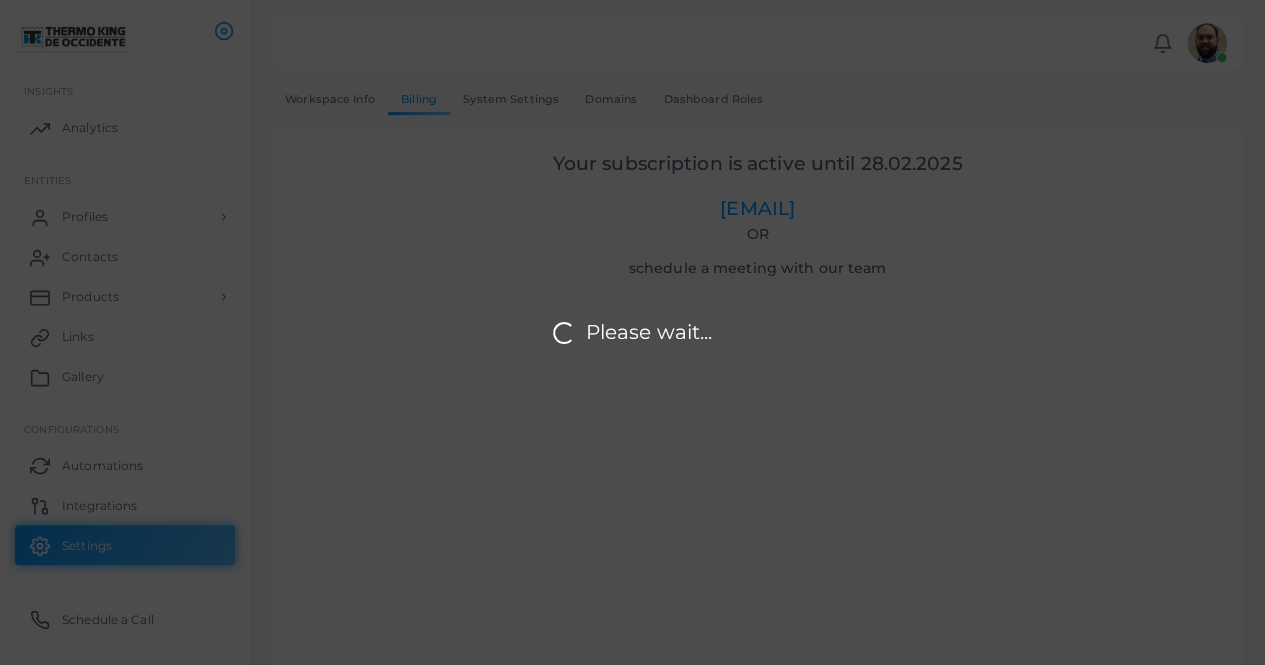 type on "**********" 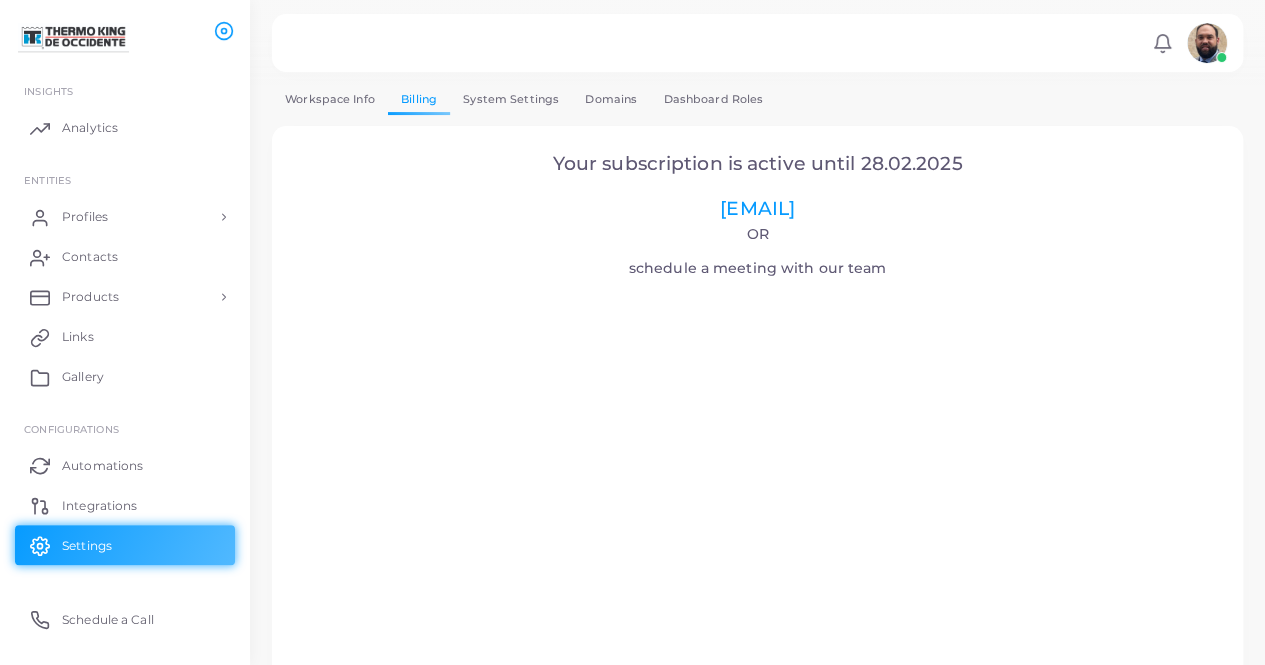 click on "Workspace Info" at bounding box center [330, 99] 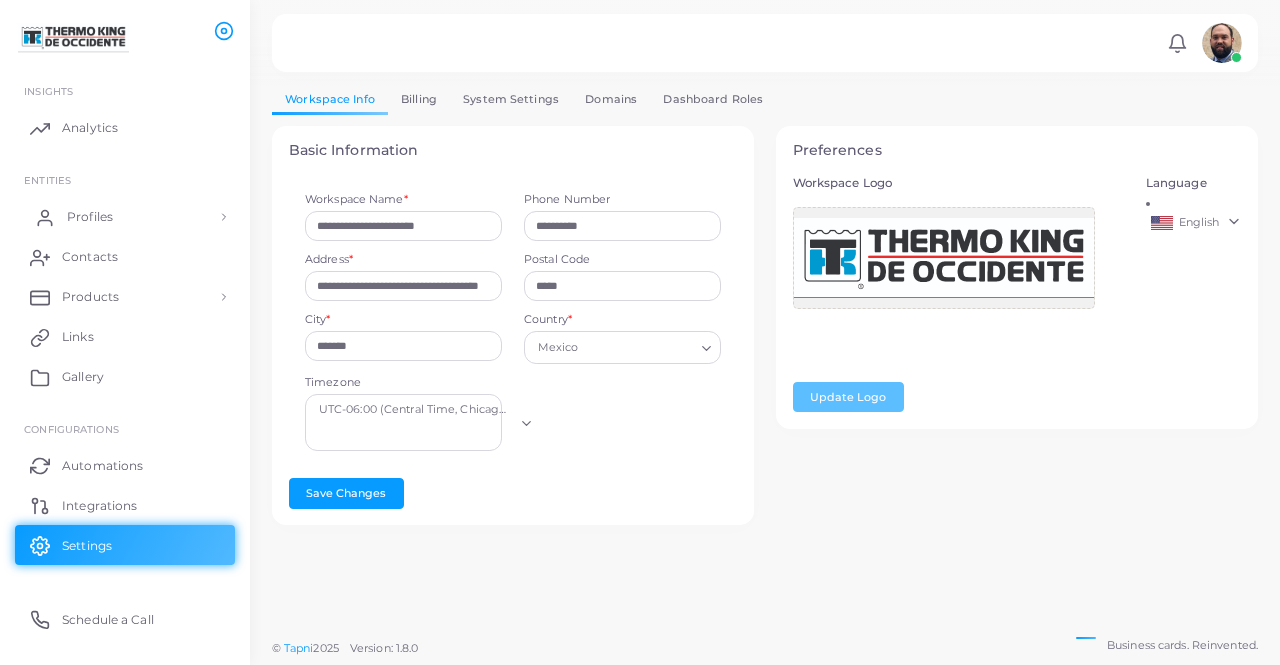 click on "Profiles" at bounding box center (125, 217) 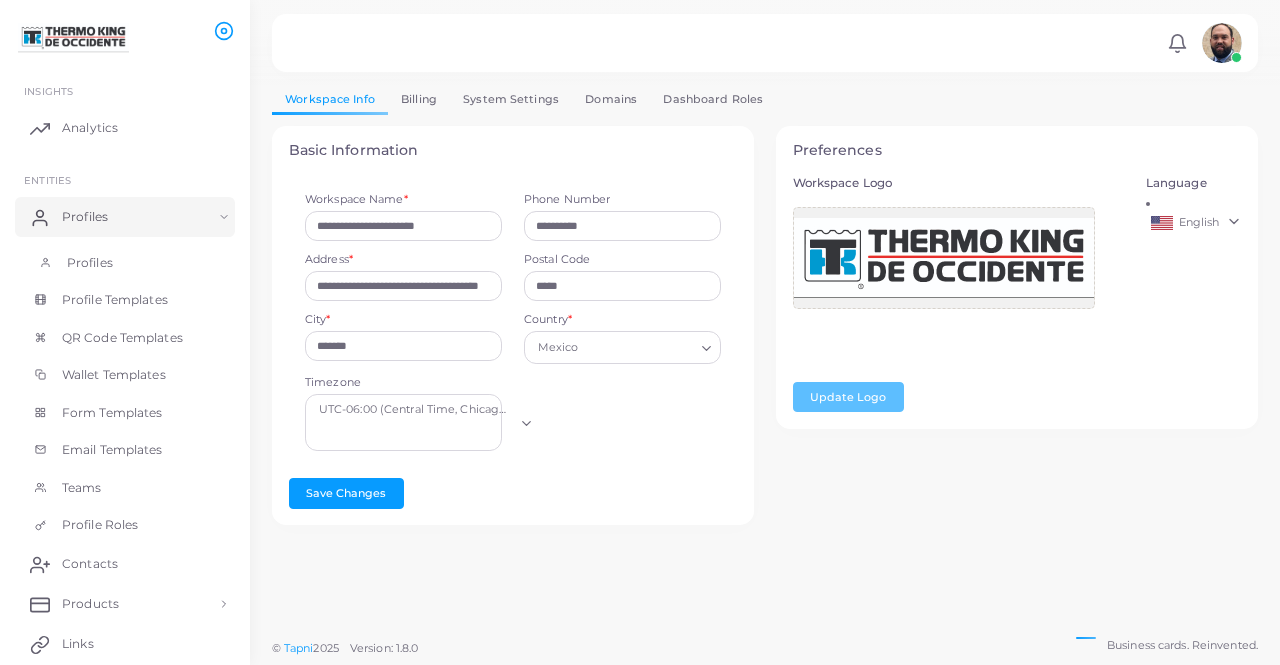 click on "Profiles" at bounding box center [125, 263] 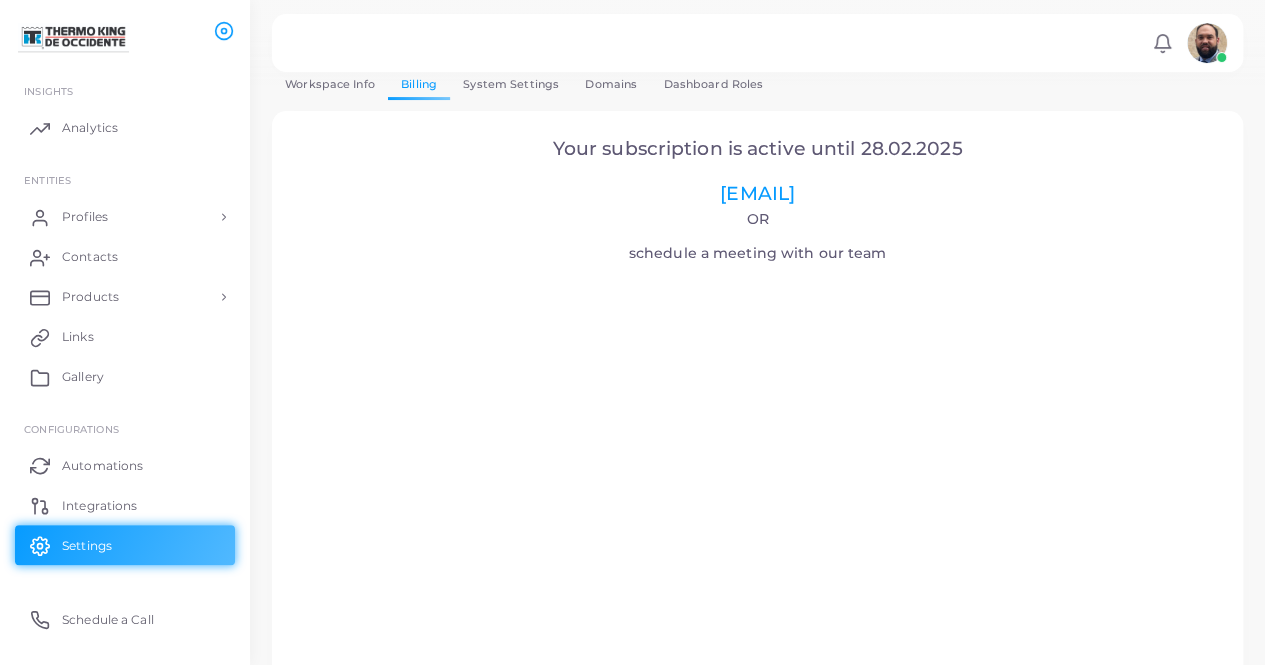 scroll, scrollTop: 0, scrollLeft: 0, axis: both 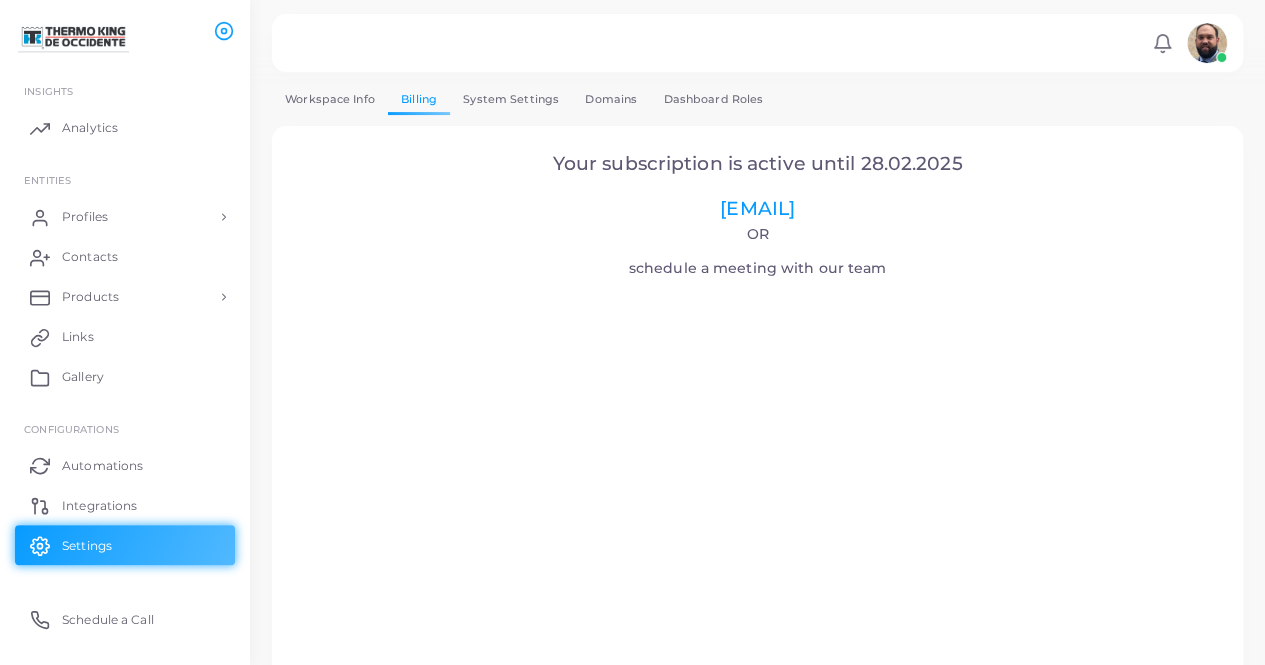 click on "Workspace Info" at bounding box center [330, 99] 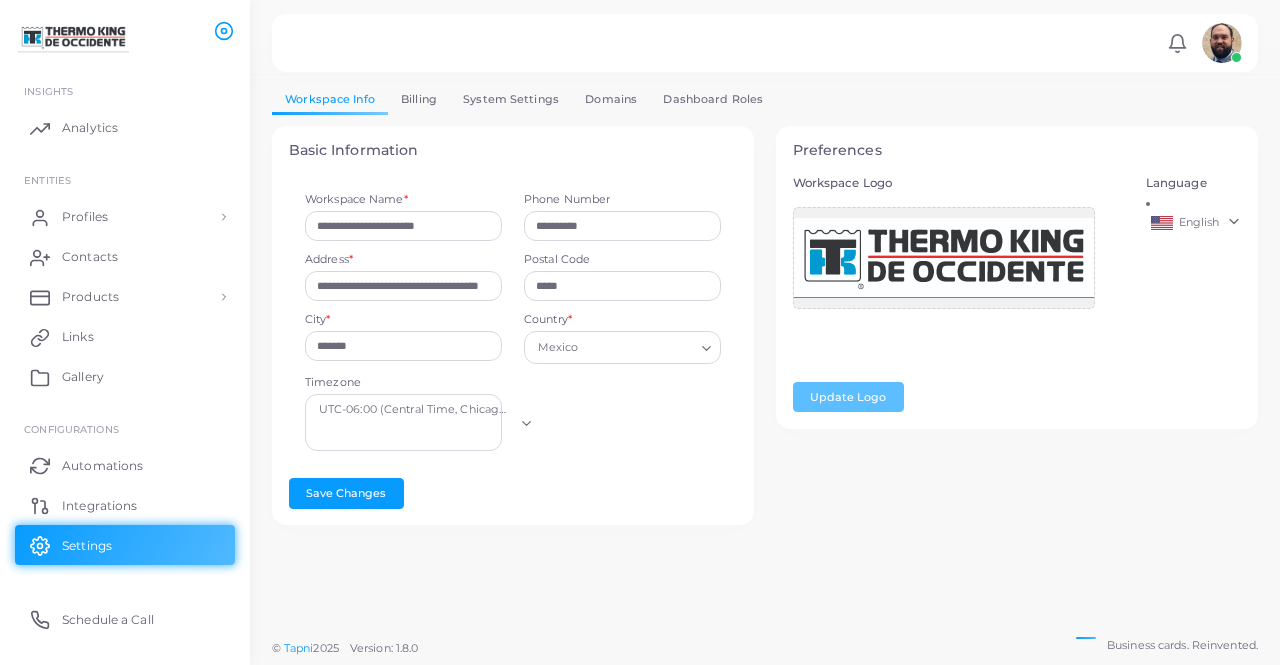 click on "Billing" at bounding box center (419, 99) 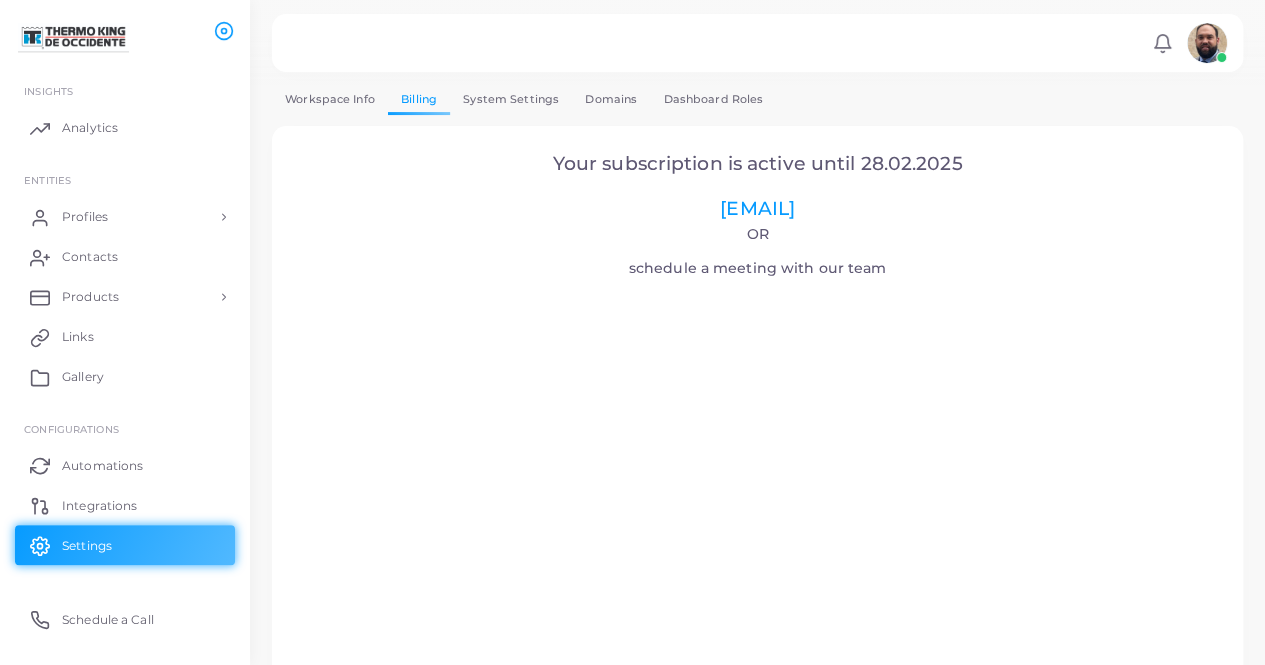 click on "System Settings" at bounding box center (511, 99) 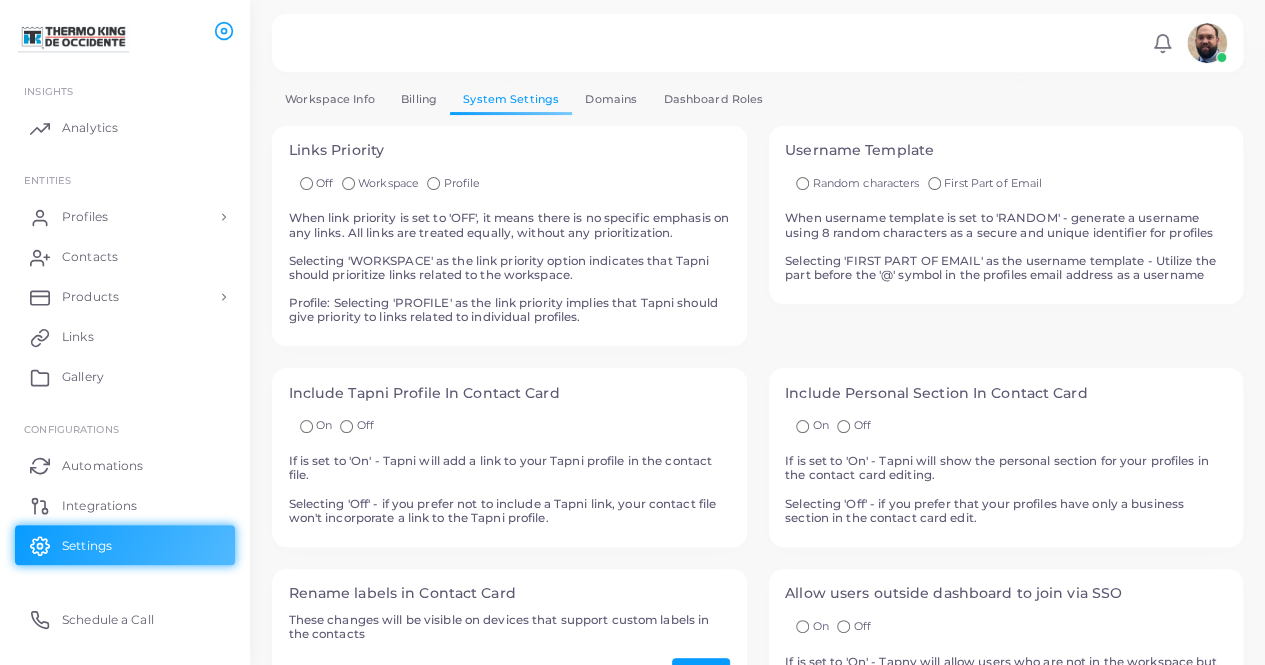 click on "Workspace Info" at bounding box center (330, 99) 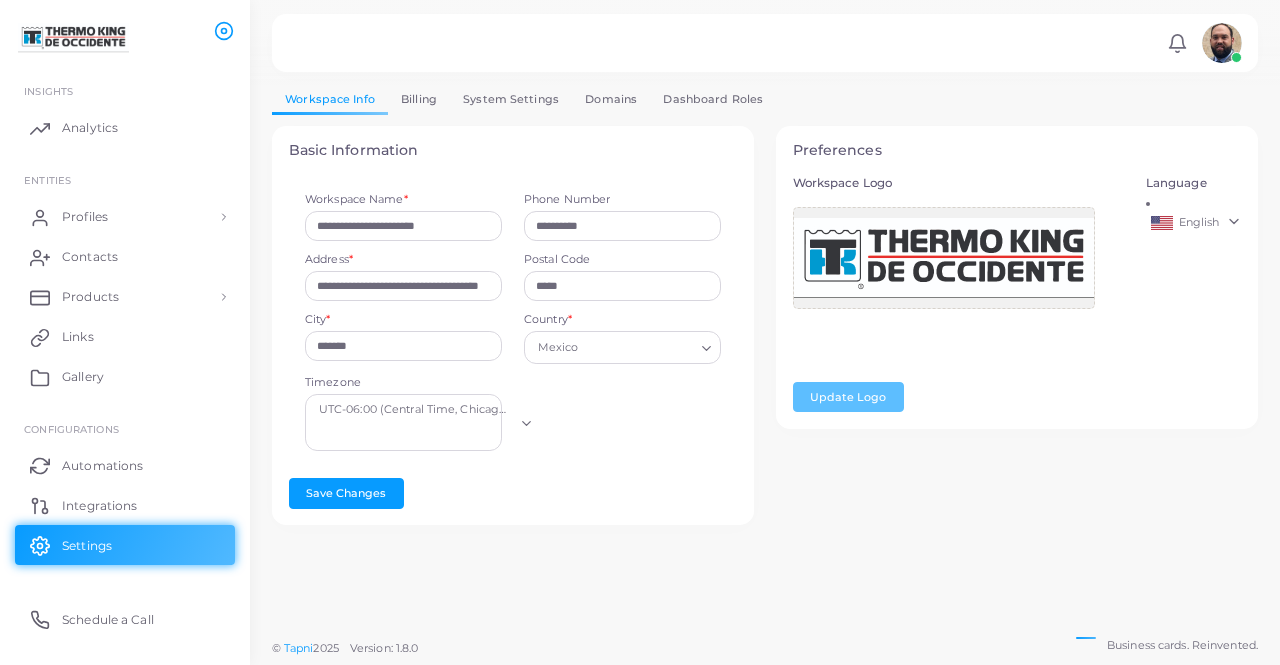 click on "Billing" at bounding box center (419, 99) 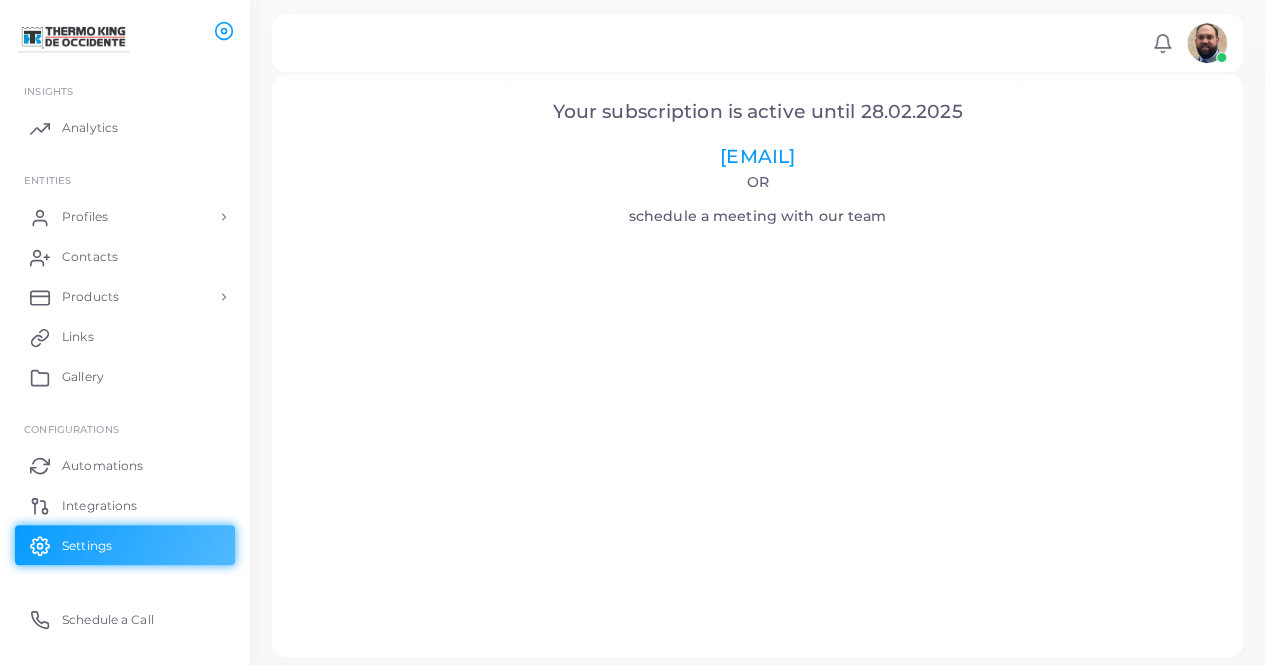 scroll, scrollTop: 81, scrollLeft: 0, axis: vertical 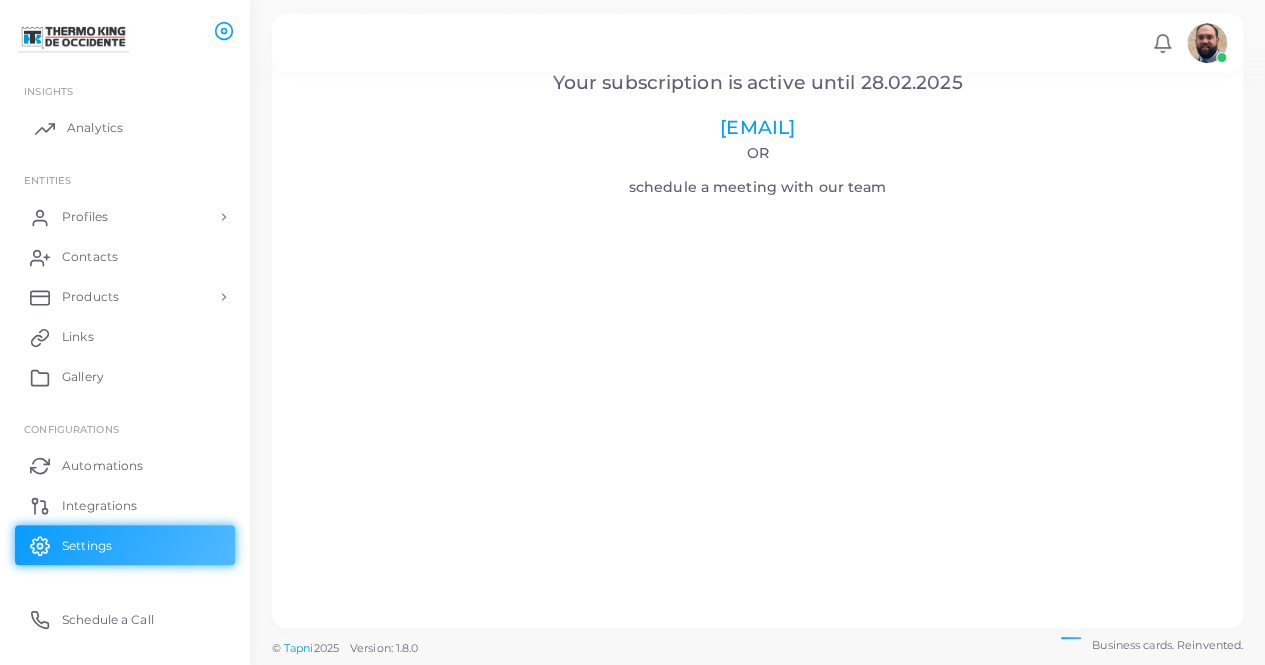 click on "Analytics" at bounding box center (125, 128) 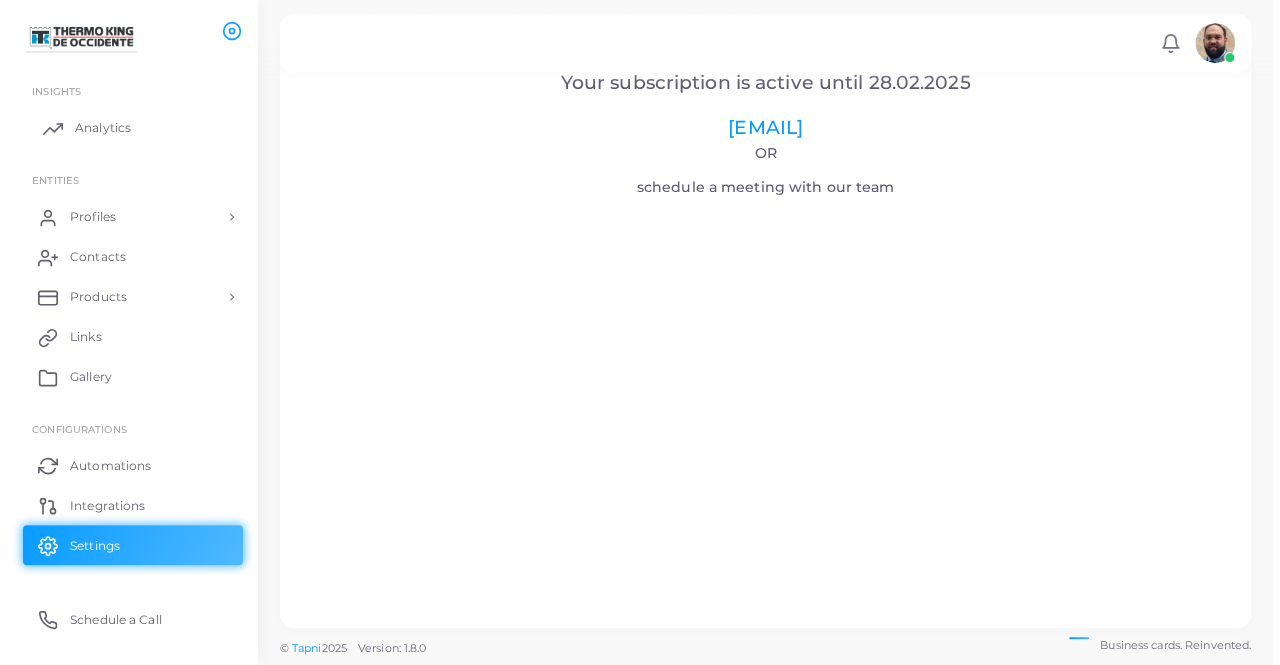 scroll, scrollTop: 0, scrollLeft: 0, axis: both 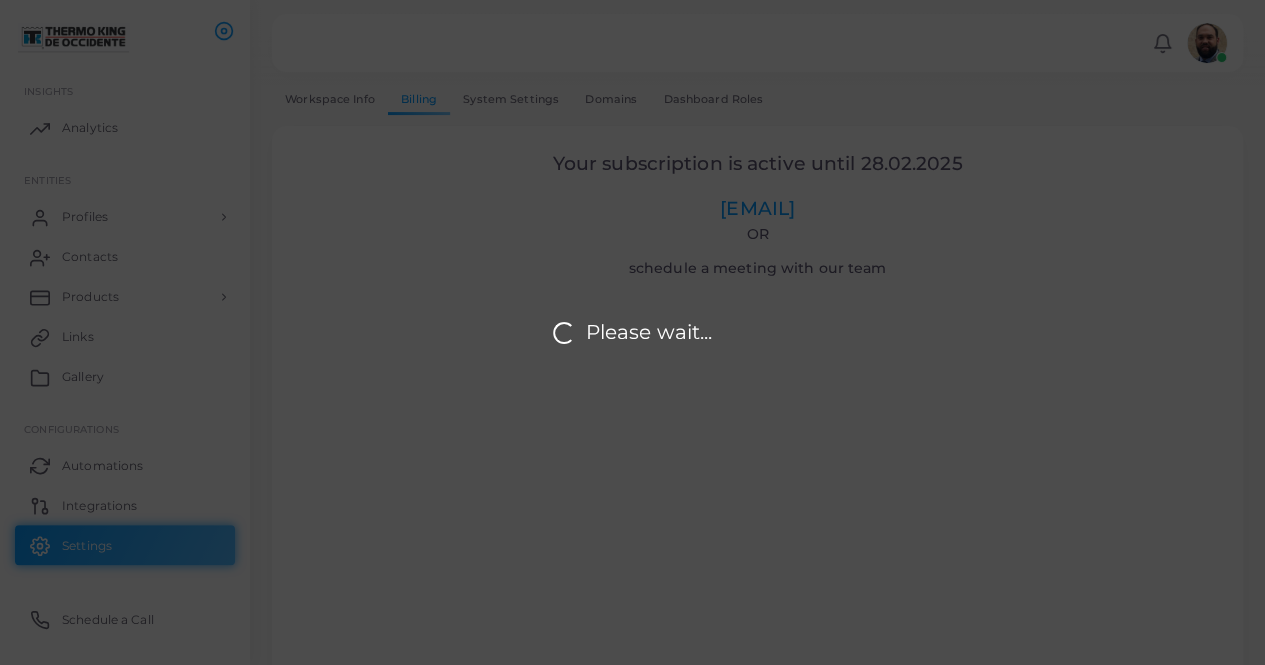 click on "Please wait..." at bounding box center [632, 332] 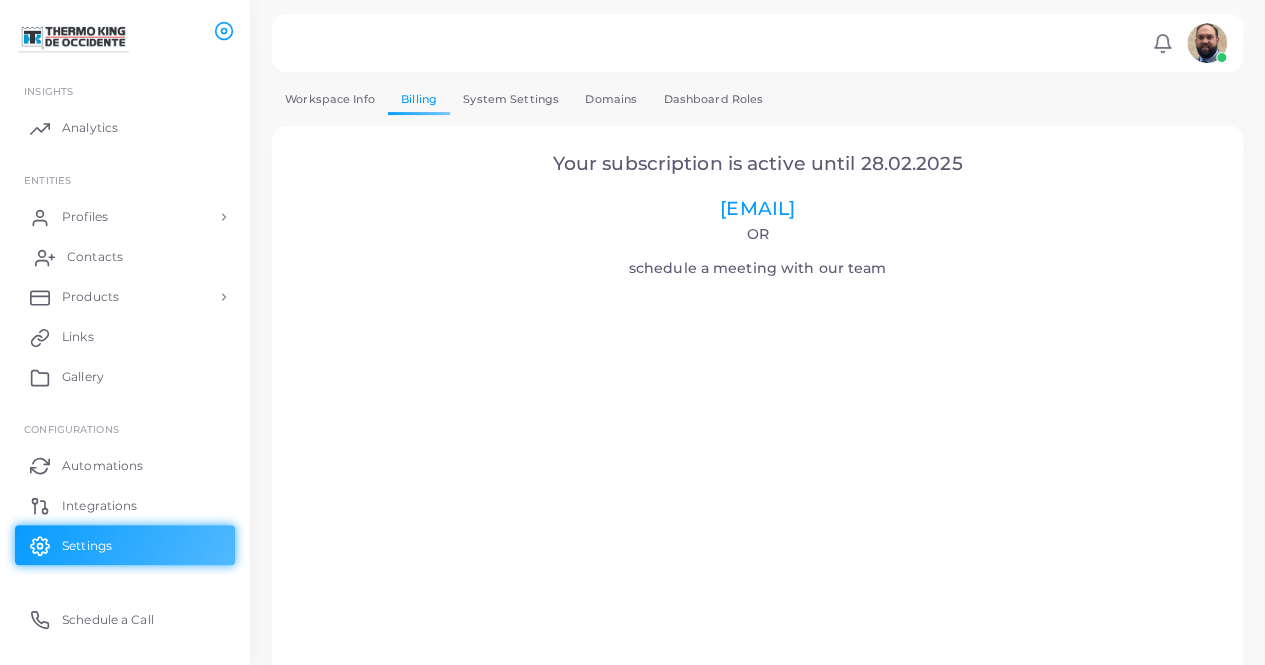 click on "Contacts" at bounding box center [95, 257] 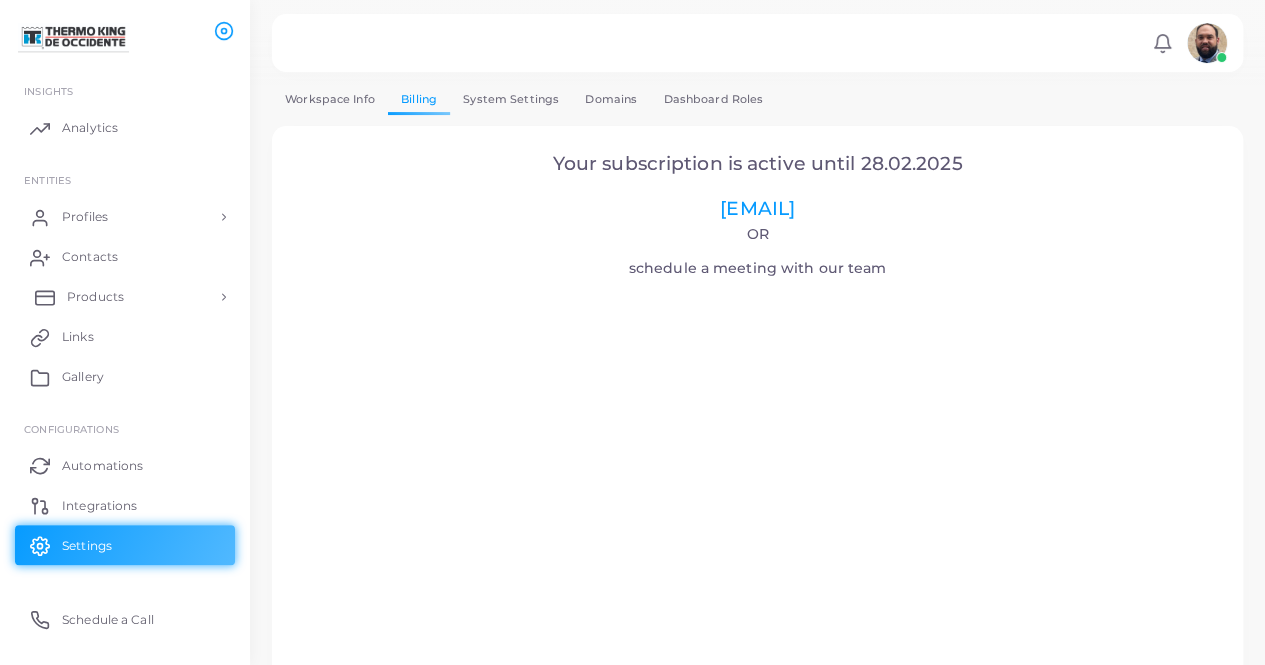 click on "Products" at bounding box center (125, 297) 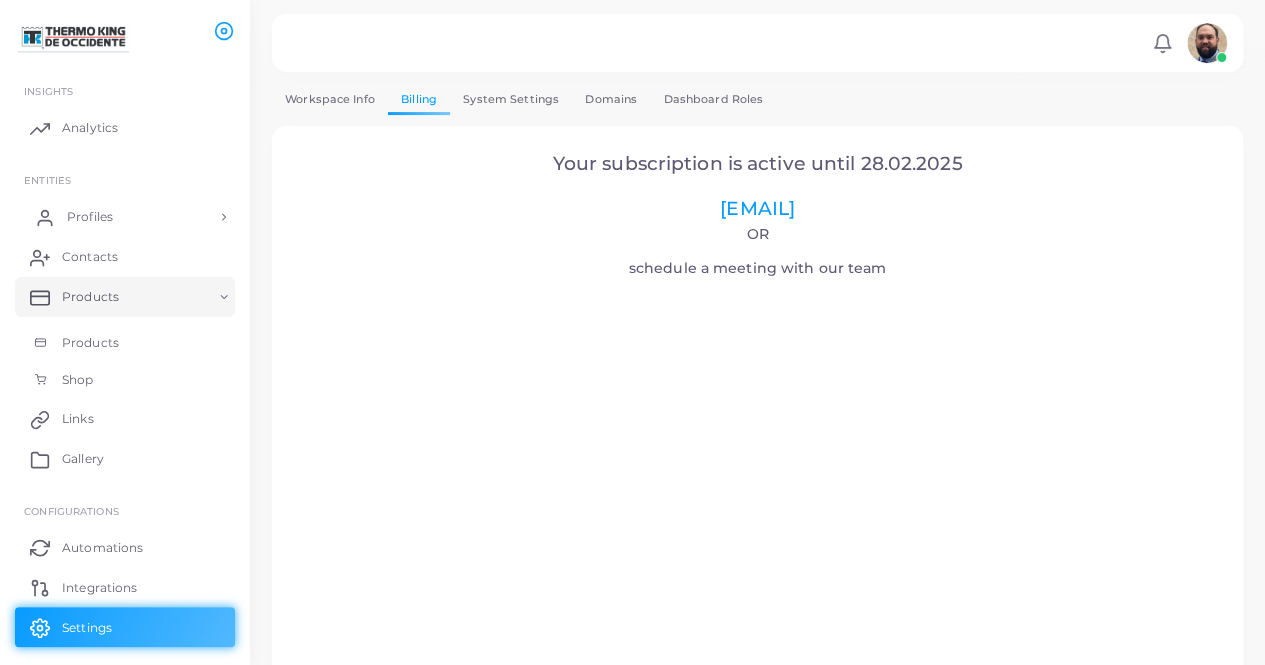 drag, startPoint x: 86, startPoint y: 189, endPoint x: 93, endPoint y: 217, distance: 28.86174 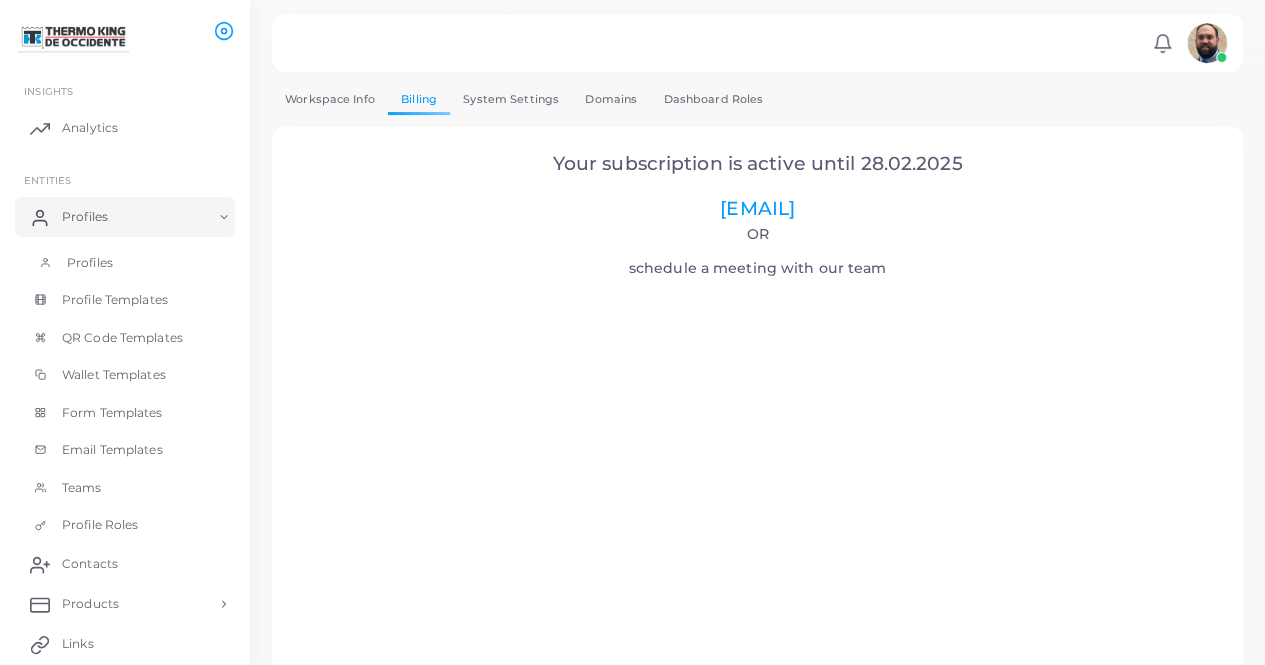 click on "Profiles" at bounding box center (90, 263) 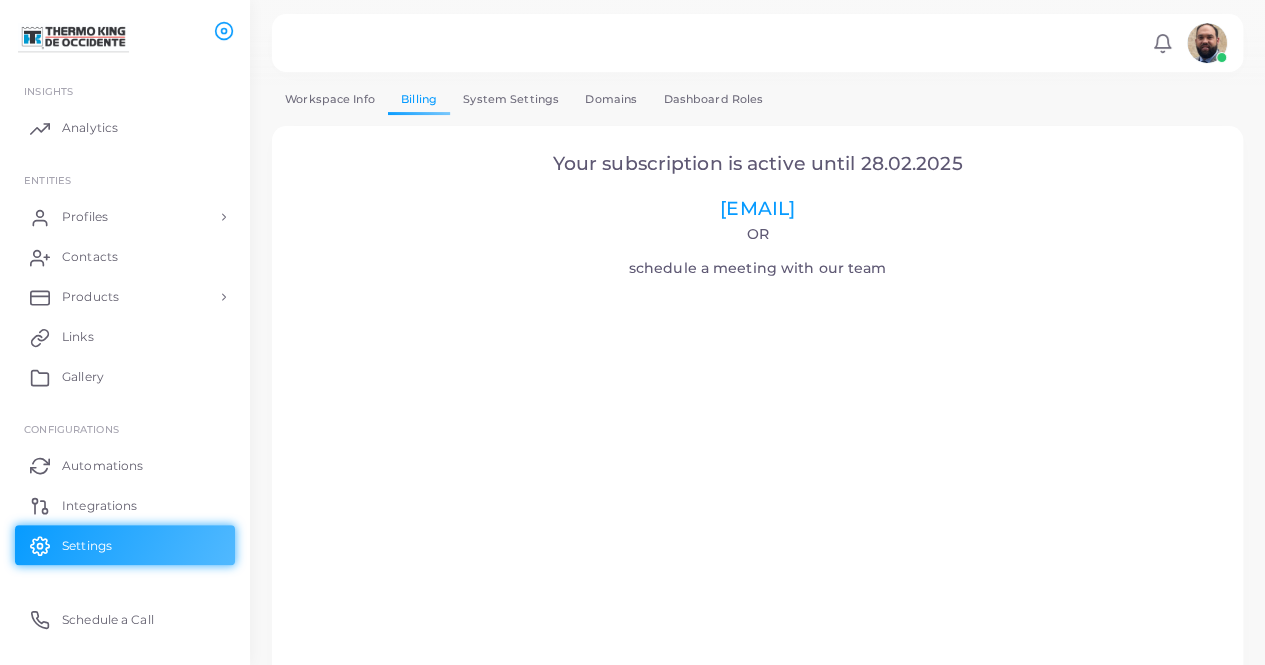 drag, startPoint x: 294, startPoint y: 84, endPoint x: 302, endPoint y: 93, distance: 12.0415945 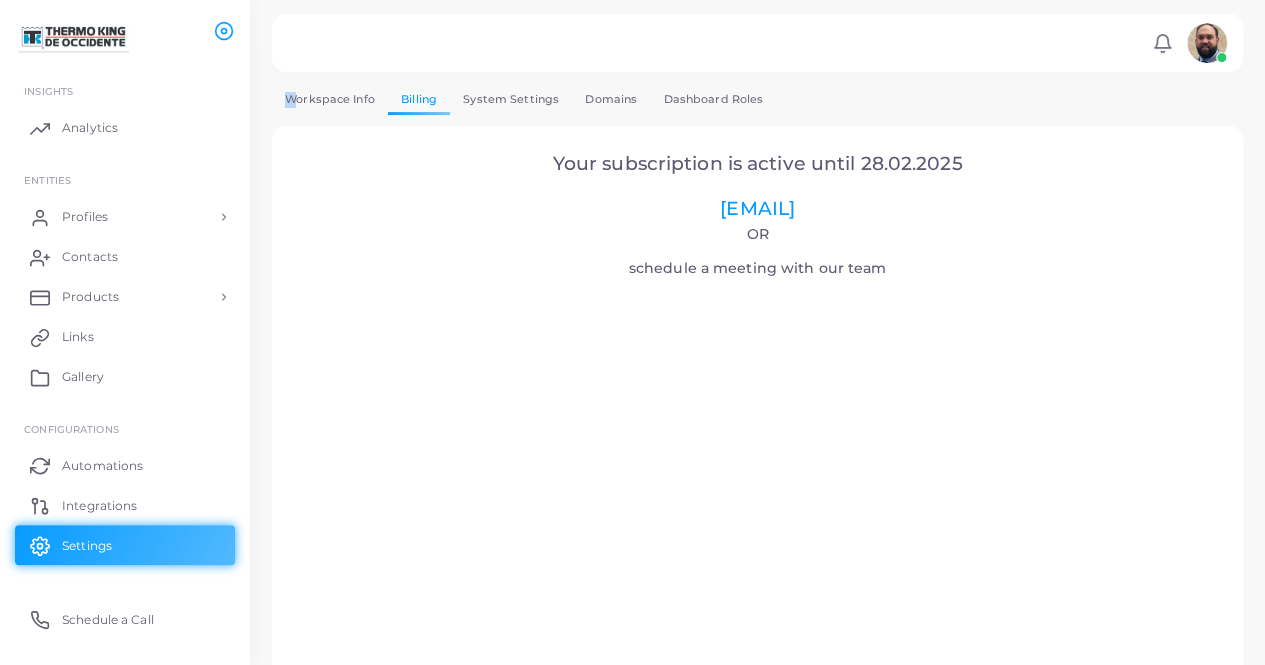 click on "Workspace Info" at bounding box center (330, 99) 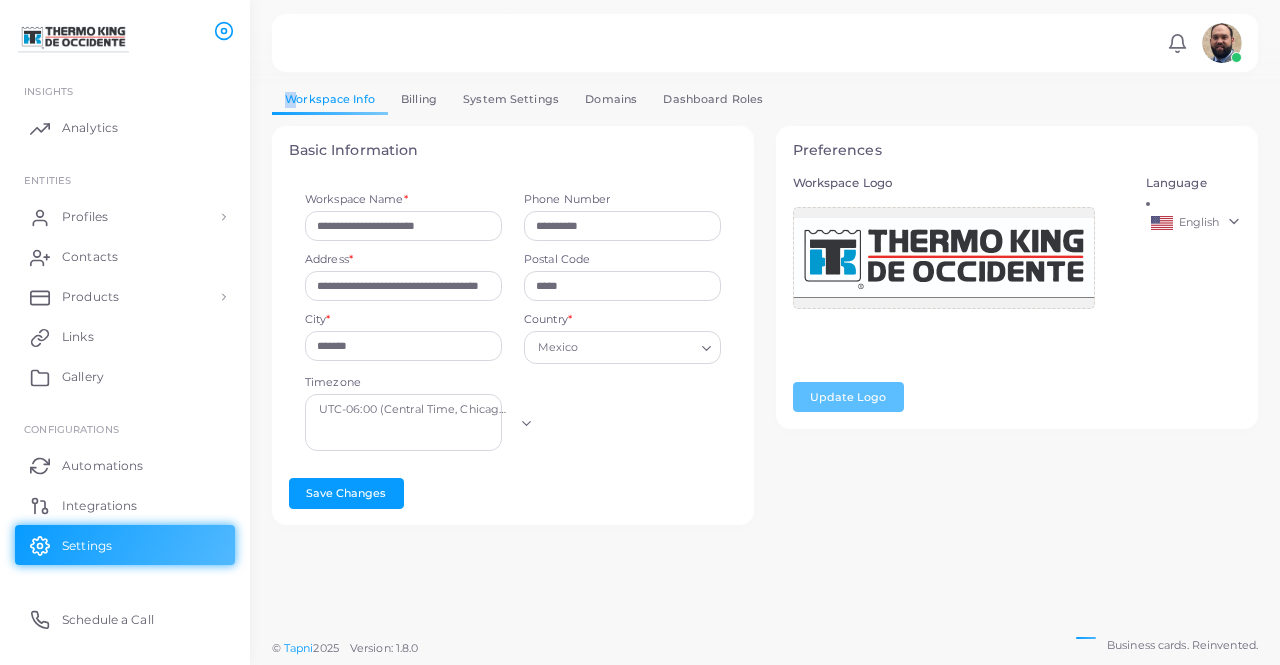 click on "Domains" at bounding box center [611, 99] 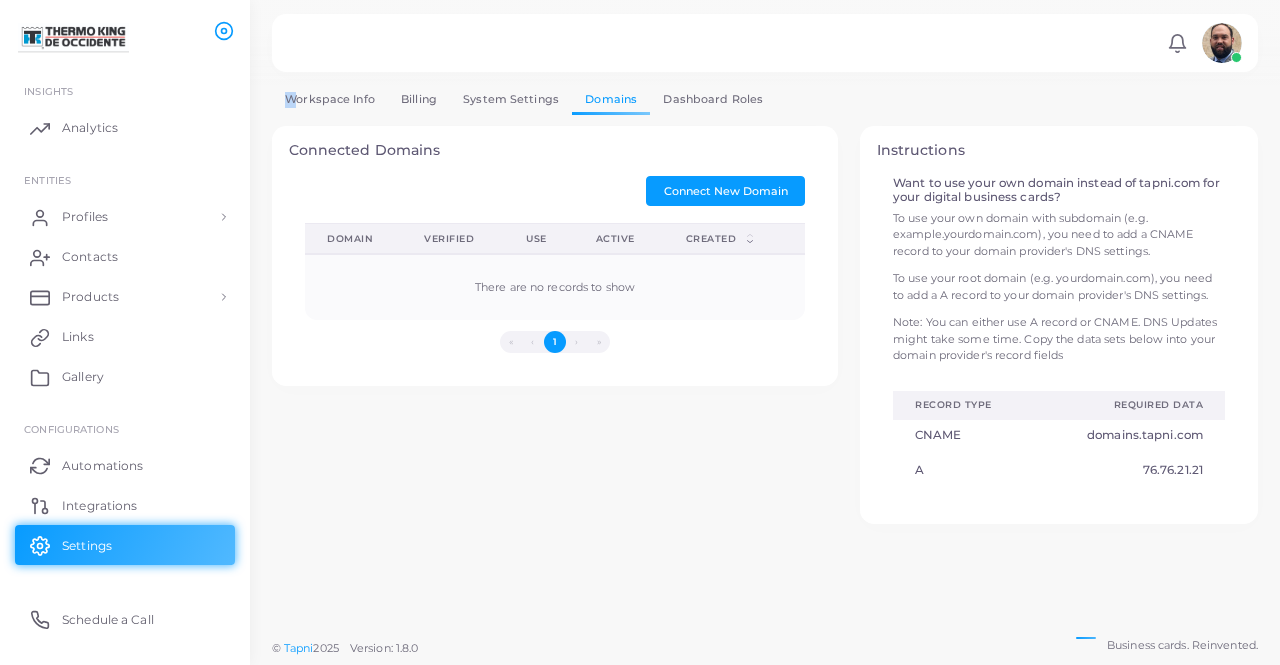 click on "Dashboard Roles" at bounding box center (713, 99) 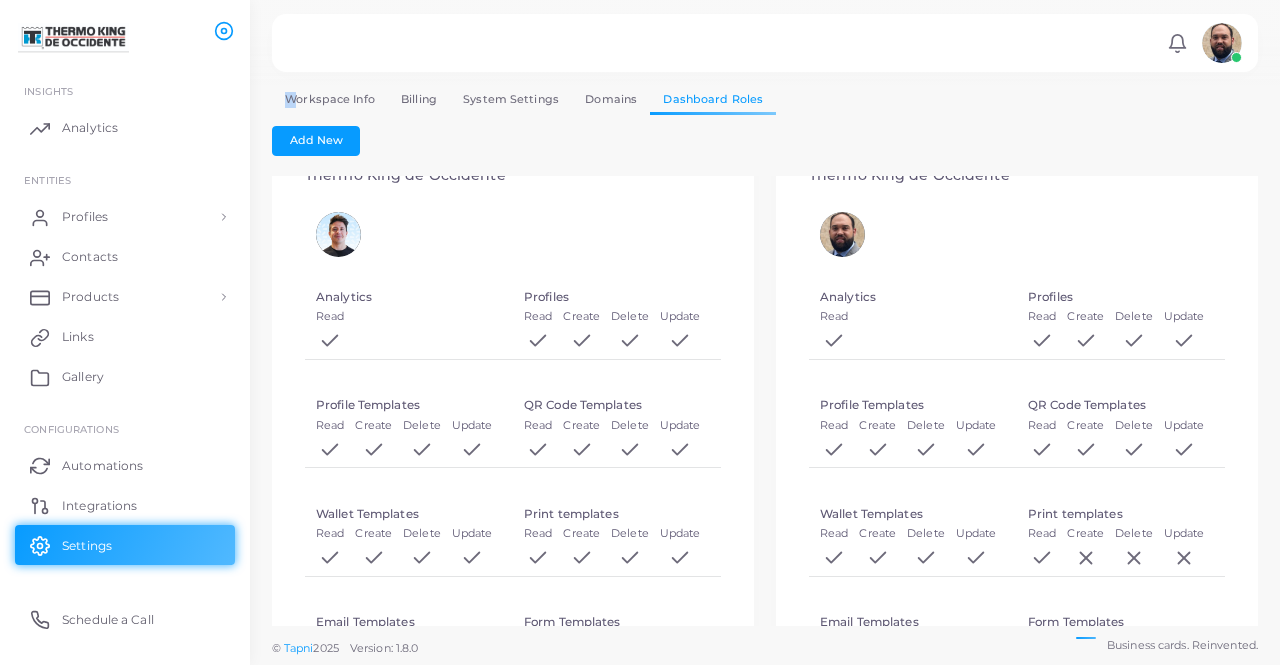 scroll, scrollTop: 0, scrollLeft: 0, axis: both 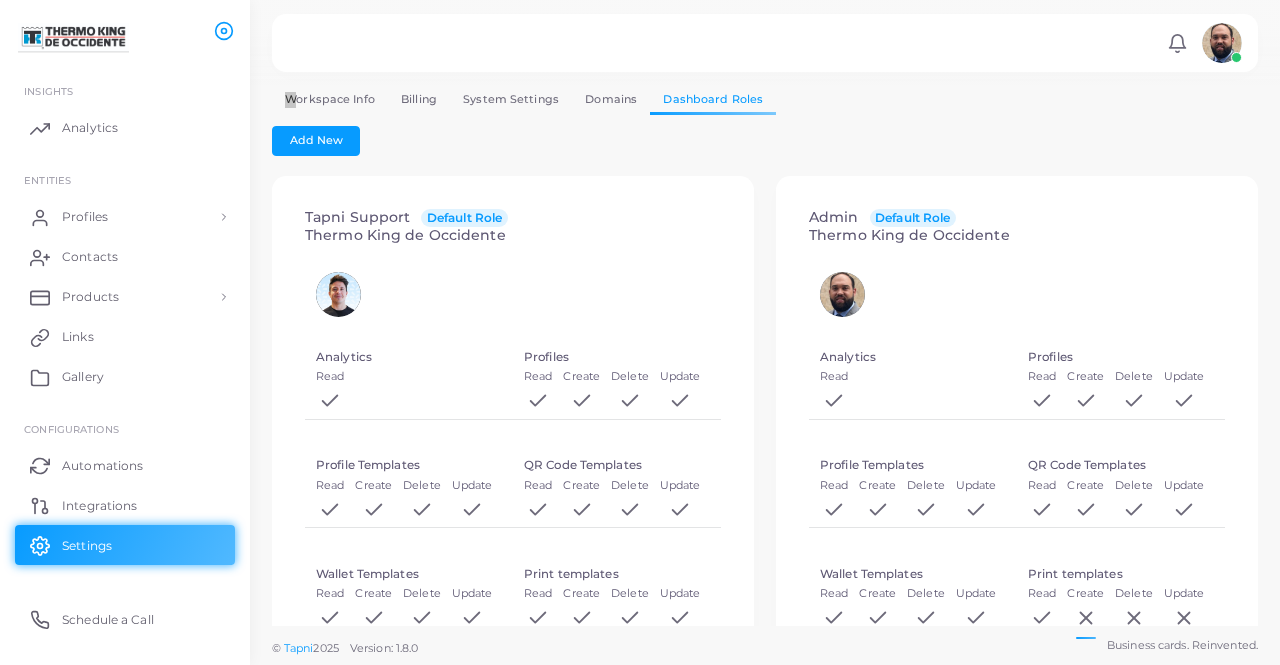 click on "Billing" at bounding box center [419, 99] 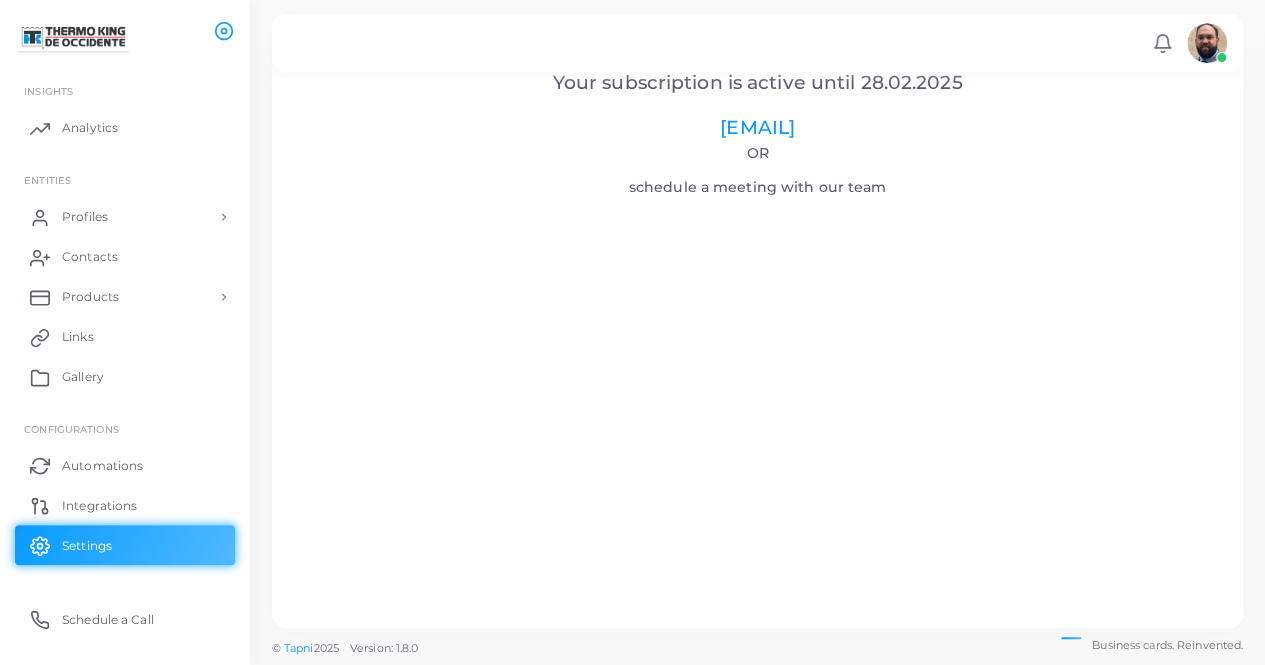 scroll, scrollTop: 0, scrollLeft: 0, axis: both 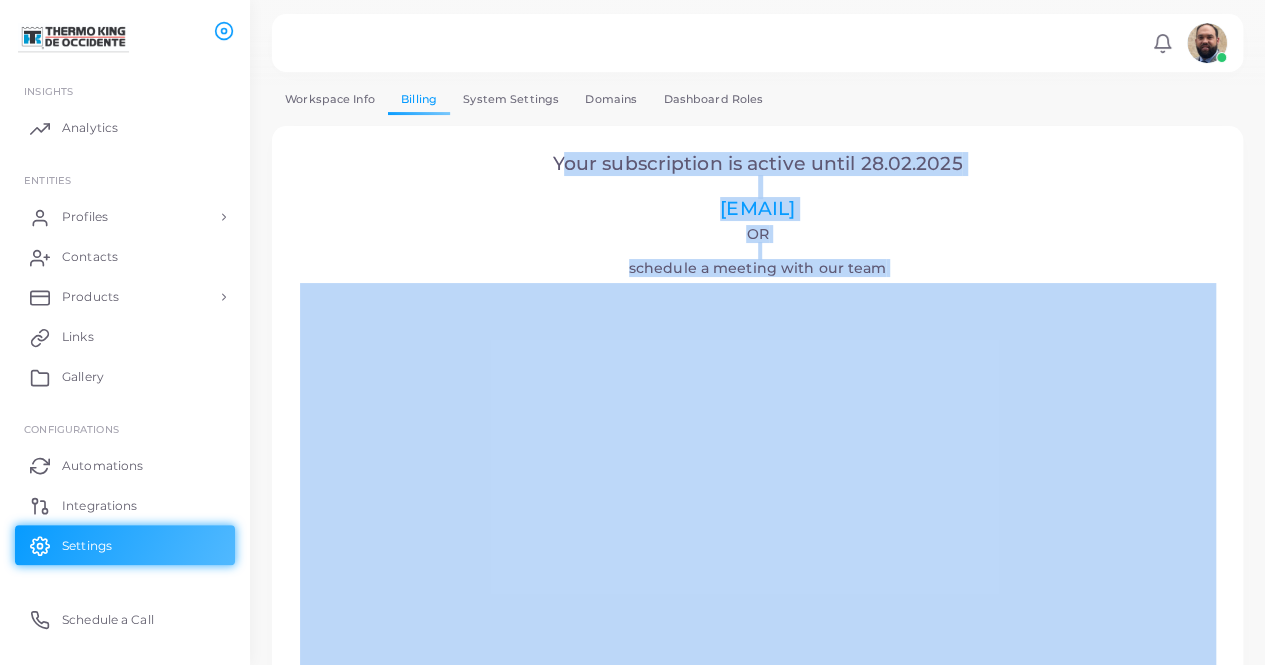 drag, startPoint x: 542, startPoint y: 164, endPoint x: 1072, endPoint y: 283, distance: 543.1952 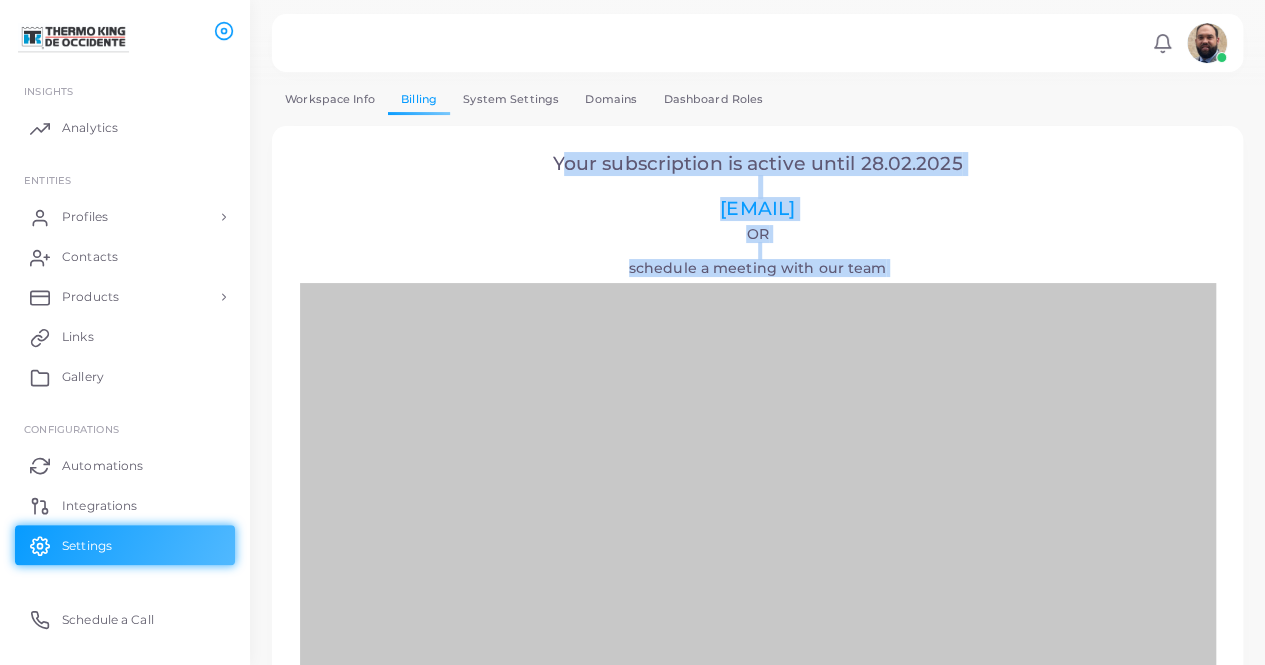 click on "Your subscription is active until 28.02.2025 [EMAIL]" at bounding box center (758, 187) 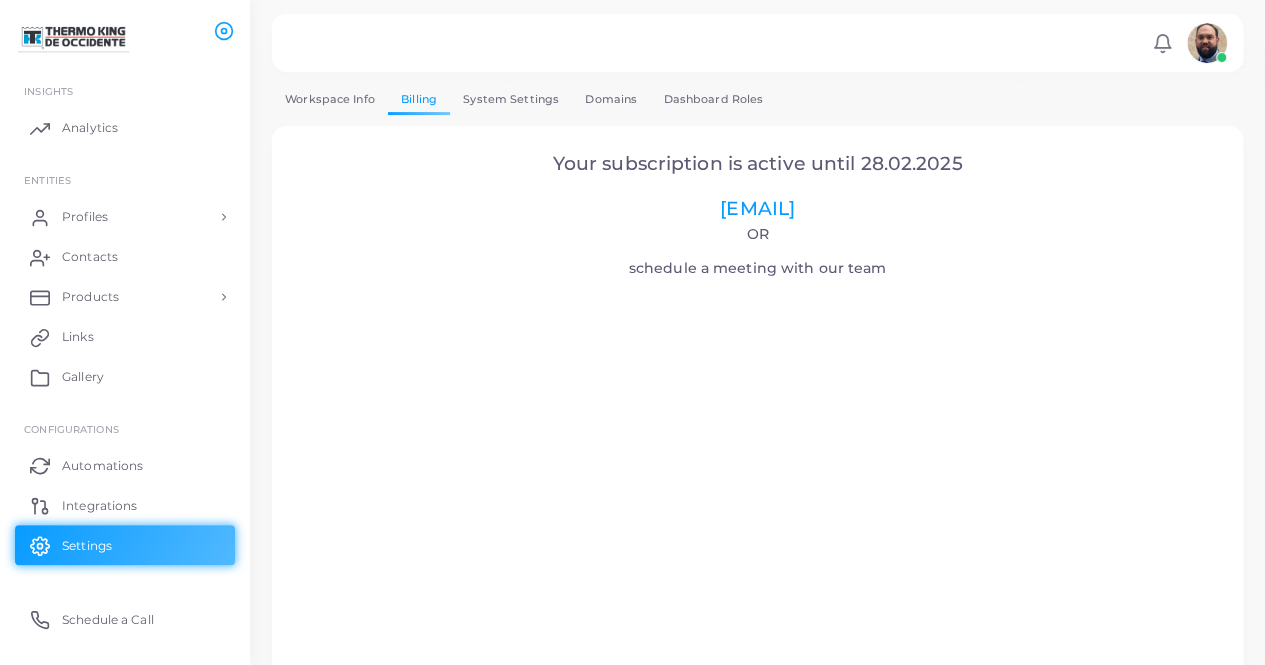click on "Dashboard Roles" at bounding box center [713, 99] 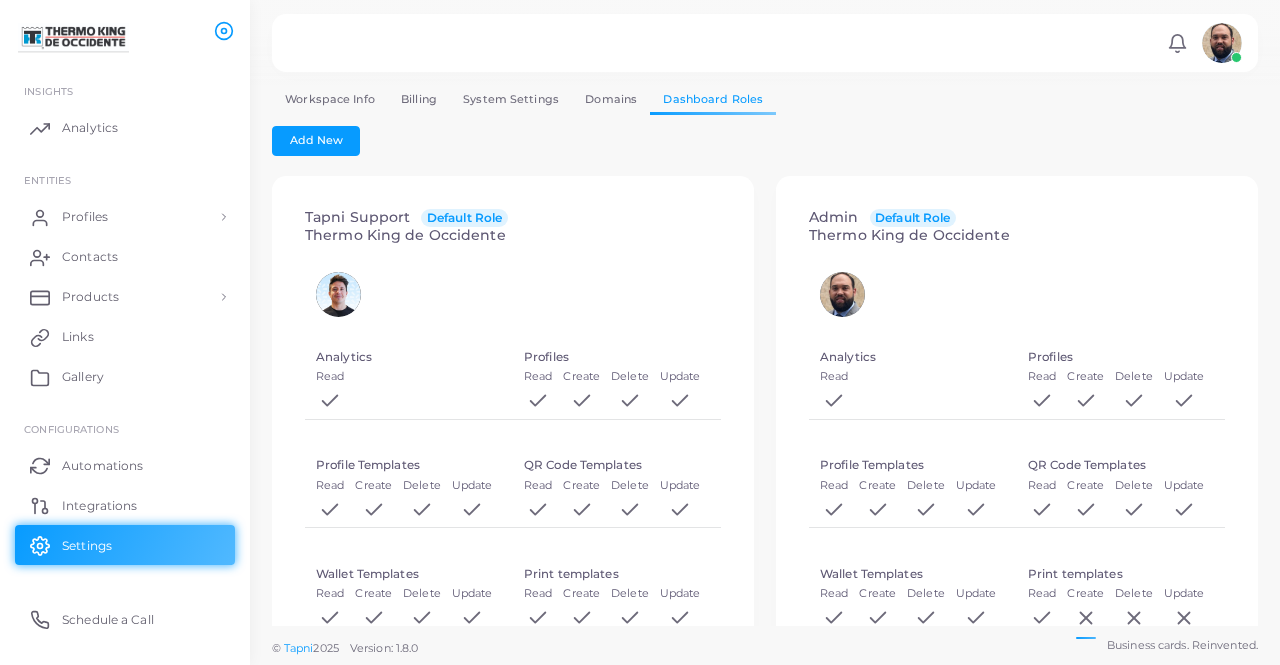 click on "Domains" at bounding box center [611, 99] 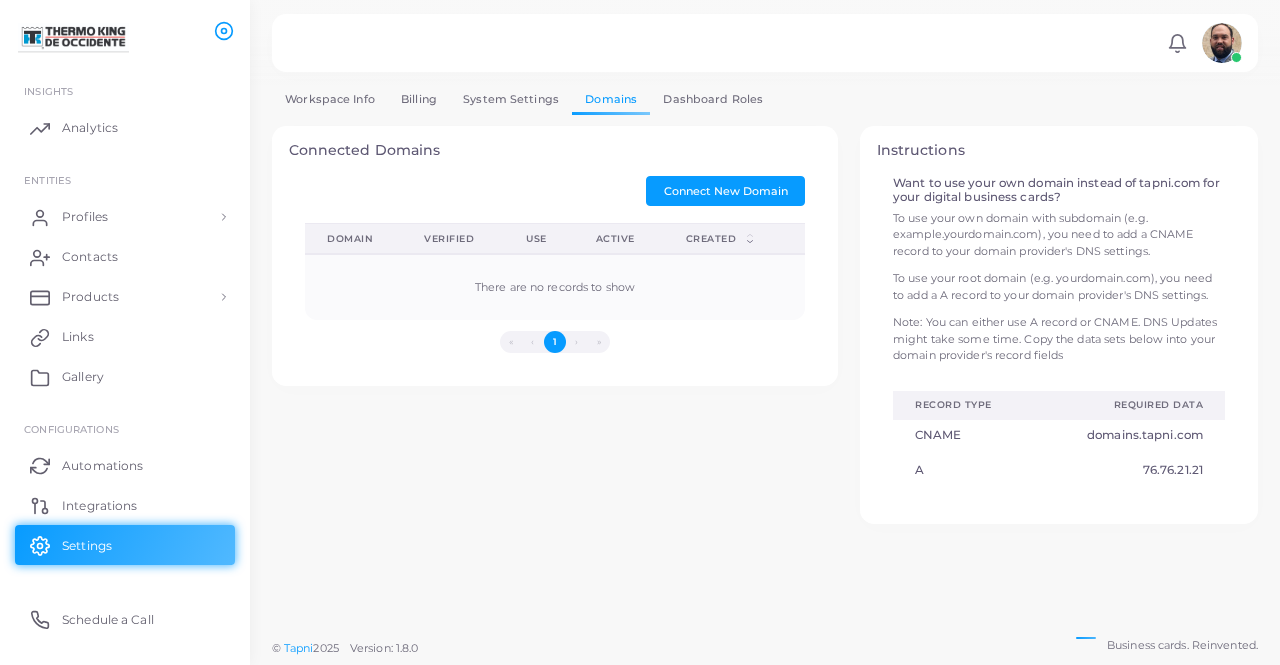 click on "Domains" at bounding box center [611, 99] 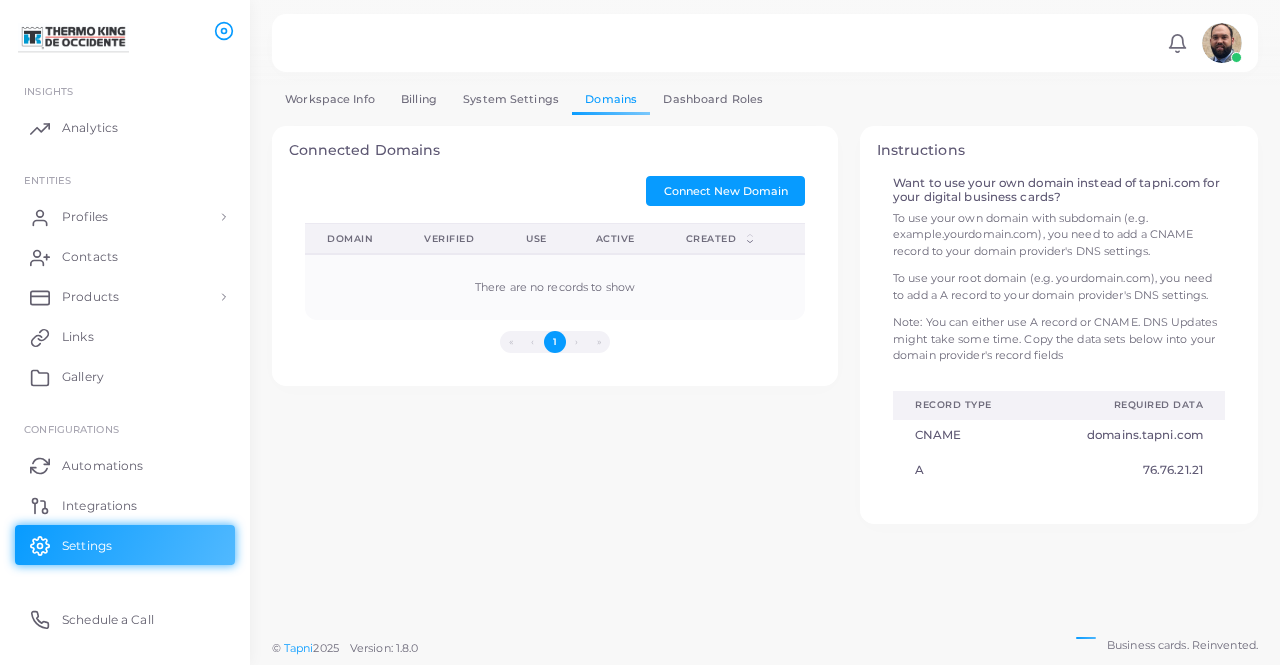 click on "System Settings" at bounding box center (511, 99) 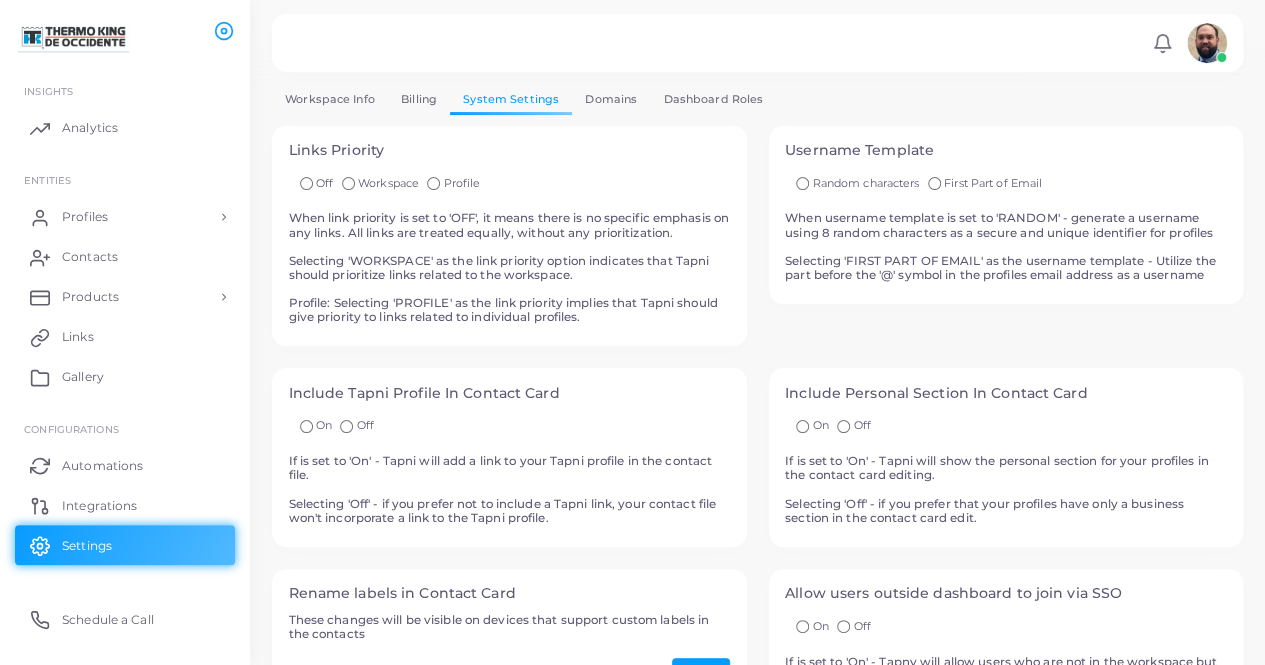 click on "Workspace Info" at bounding box center (330, 99) 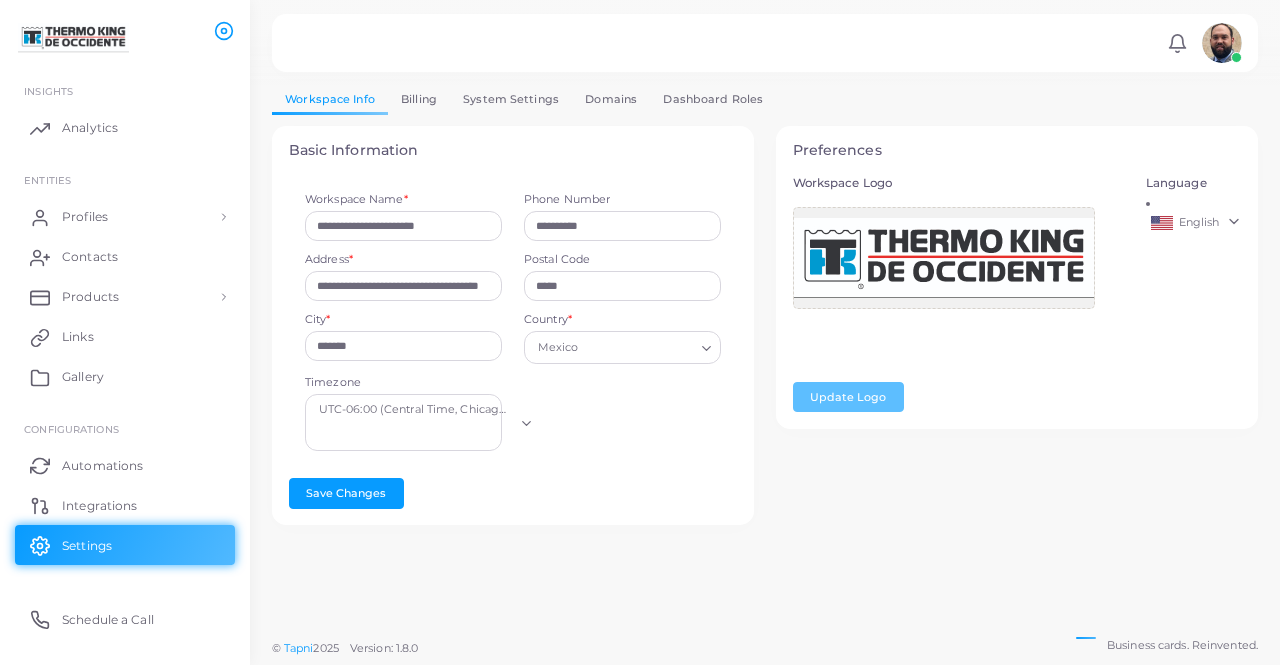 click at bounding box center [73, 37] 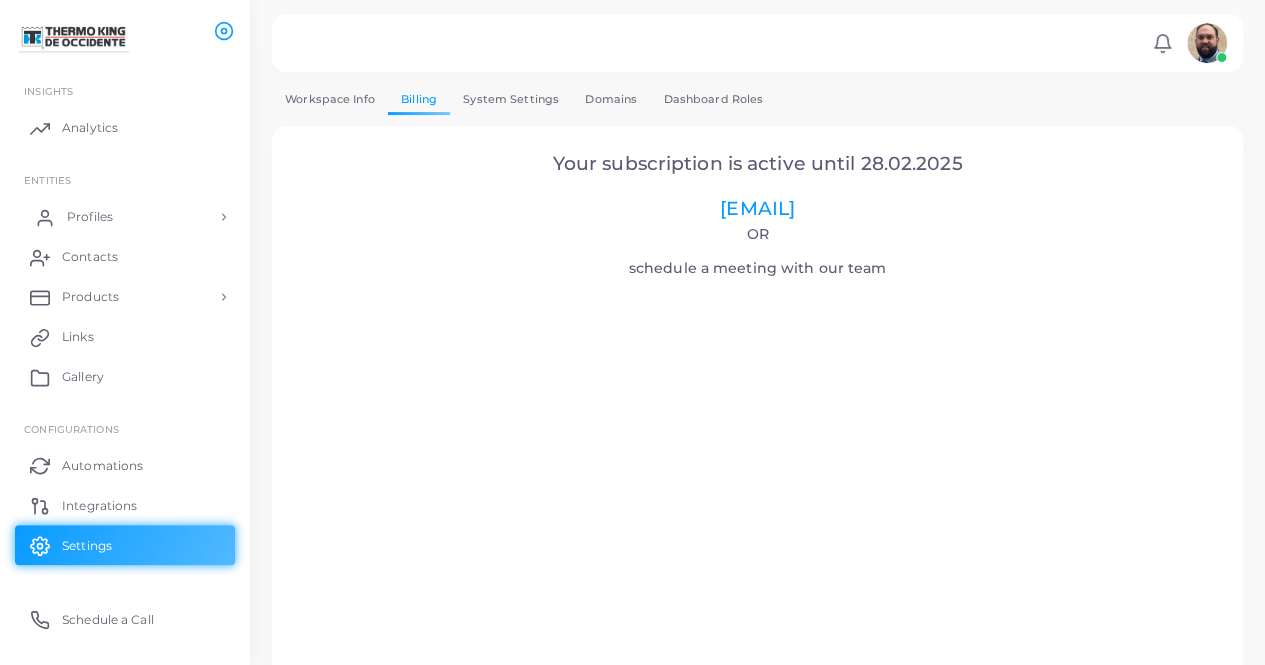 click on "Profiles" at bounding box center [90, 217] 